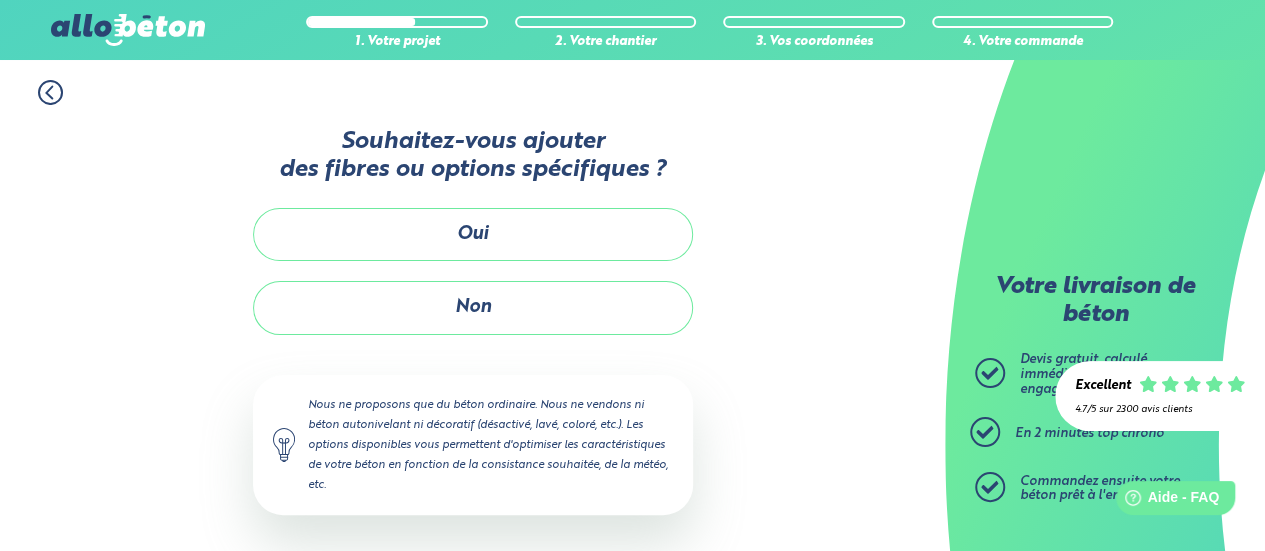 scroll, scrollTop: 0, scrollLeft: 0, axis: both 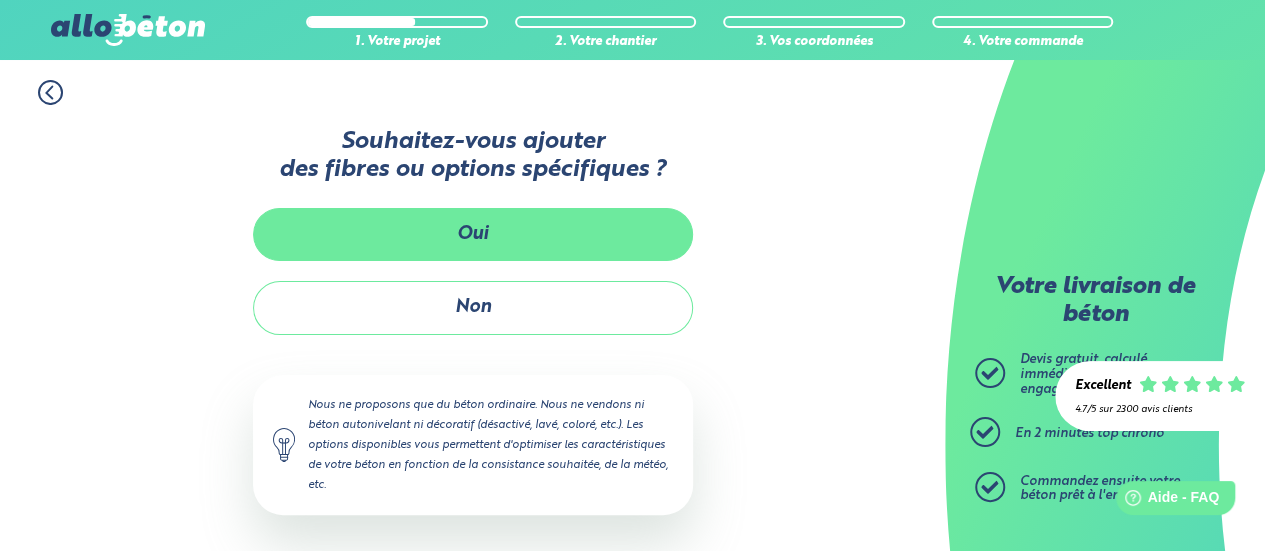 click on "Oui" at bounding box center [473, 234] 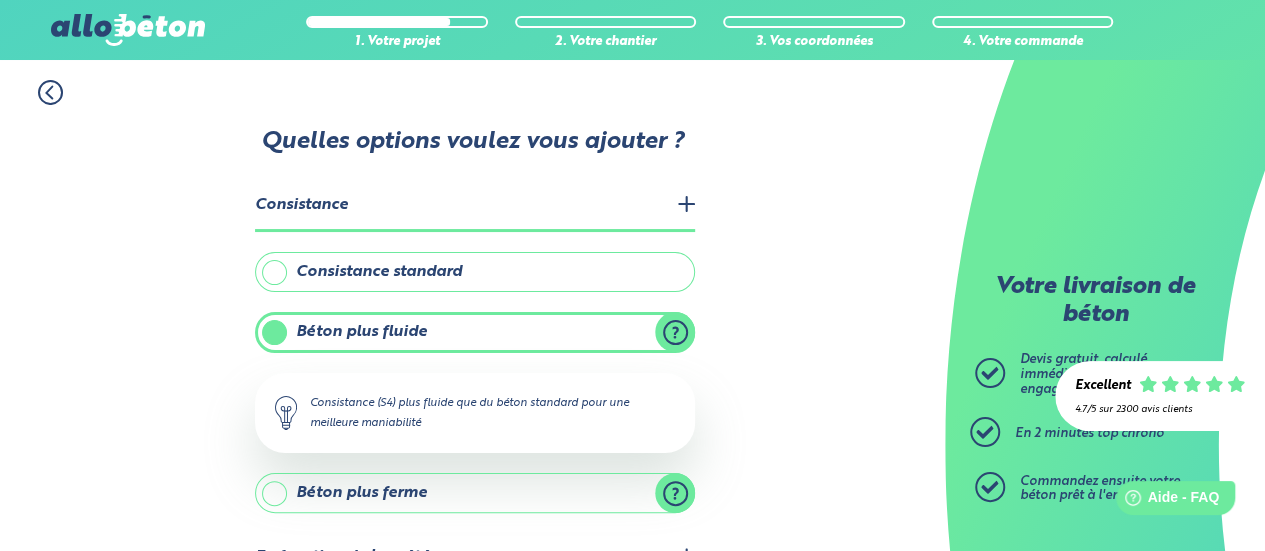 click on "Consistance" at bounding box center [475, 206] 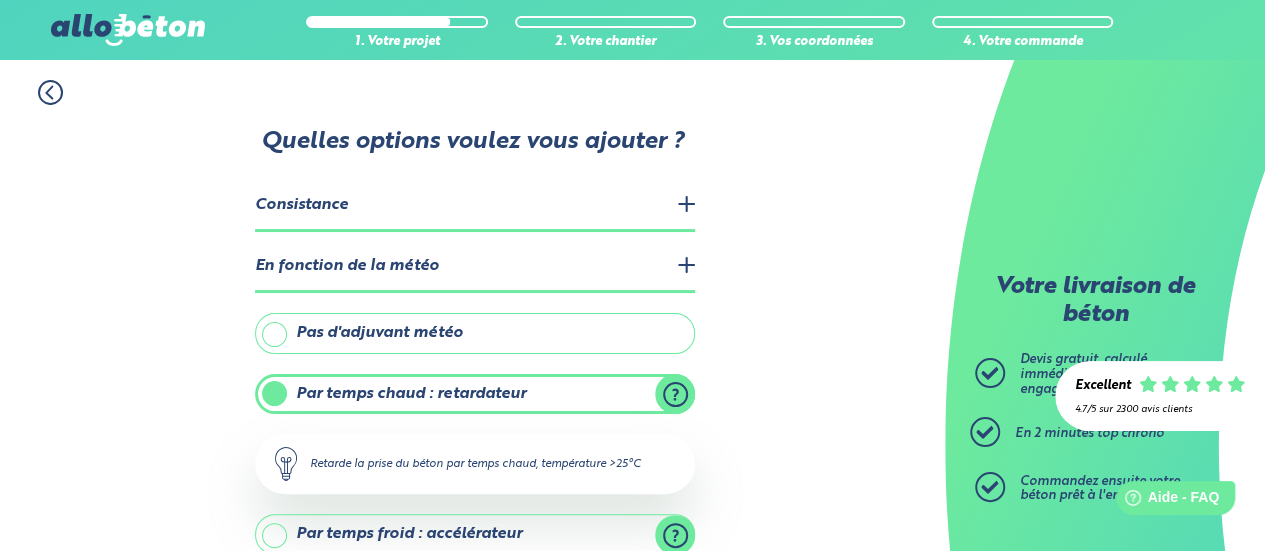 click on "Pas d'adjuvant météo" at bounding box center [475, 333] 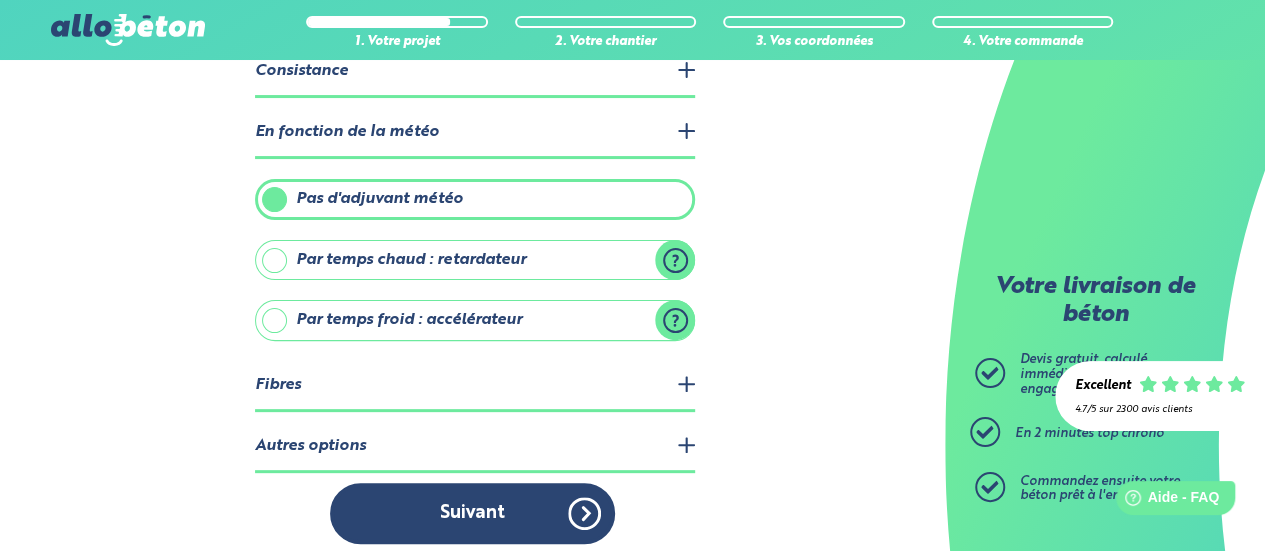scroll, scrollTop: 144, scrollLeft: 0, axis: vertical 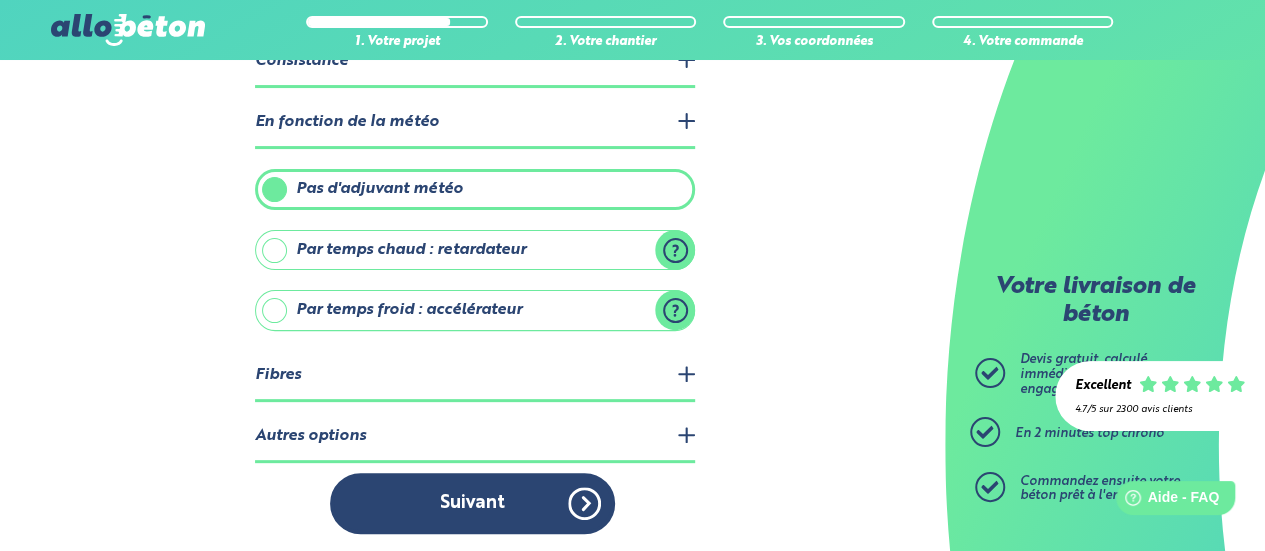 click on "Fibres" at bounding box center (475, 376) 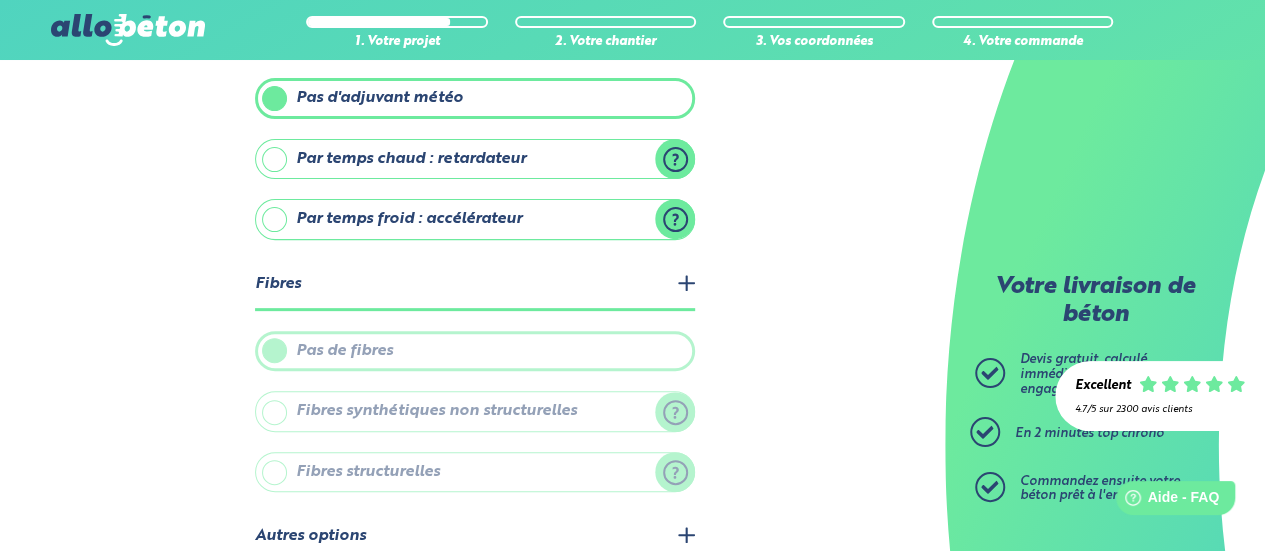 scroll, scrollTop: 333, scrollLeft: 0, axis: vertical 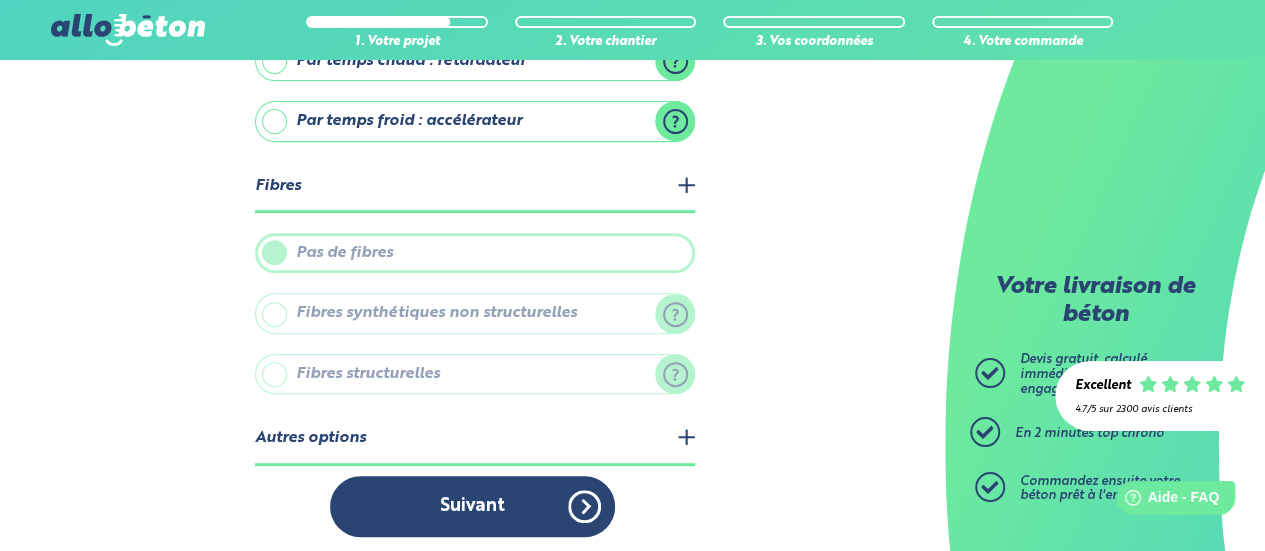 click on "Autres options" at bounding box center (475, 439) 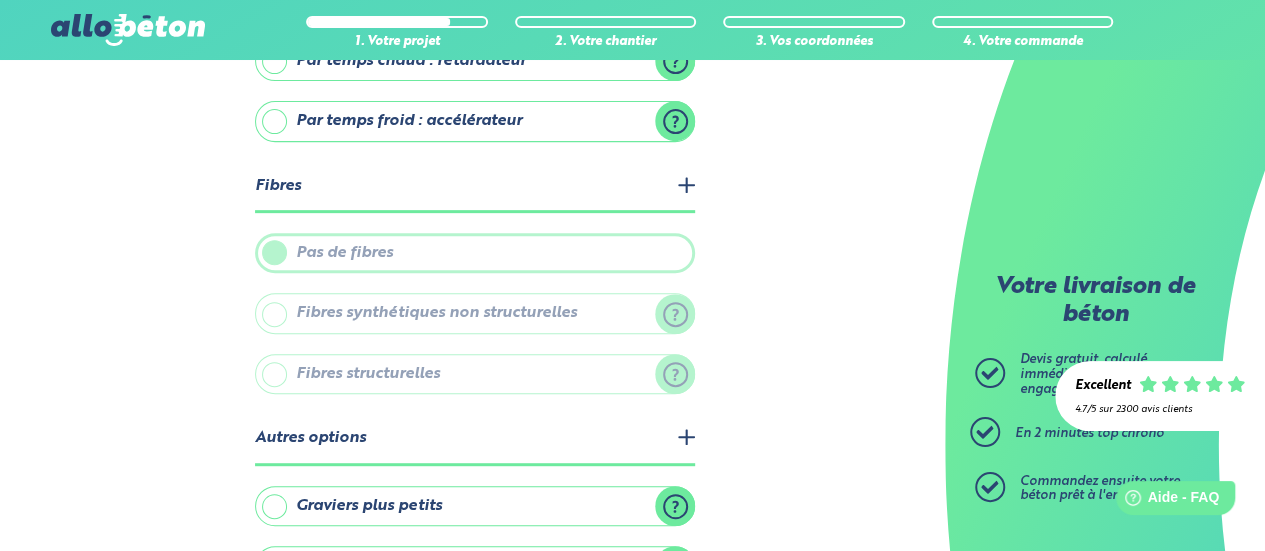 scroll, scrollTop: 462, scrollLeft: 0, axis: vertical 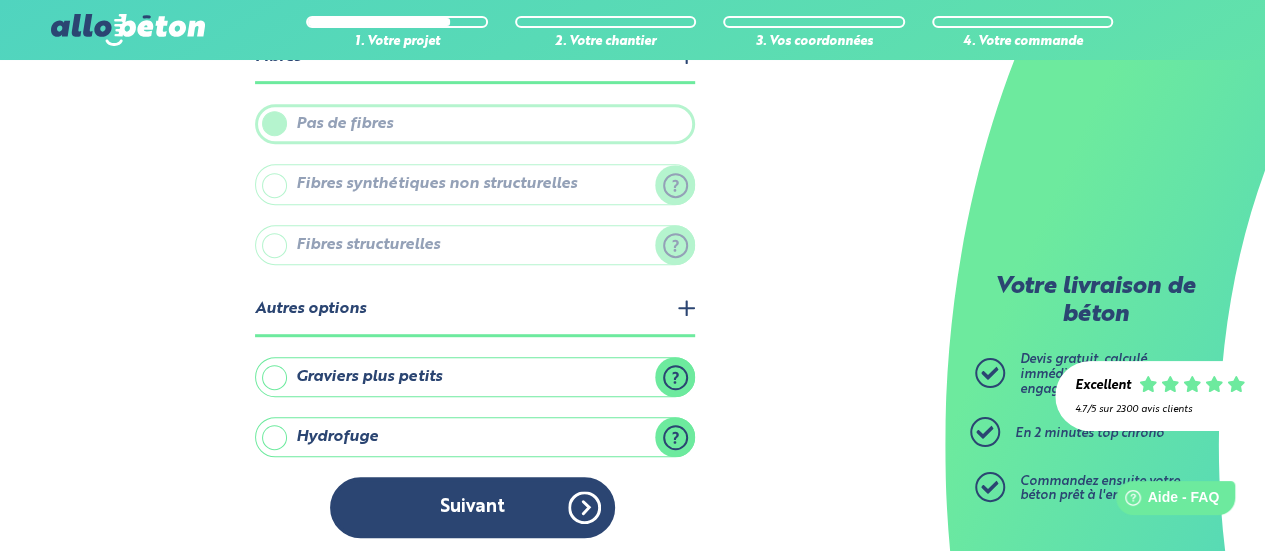 click on "Hydrofuge" at bounding box center (475, 437) 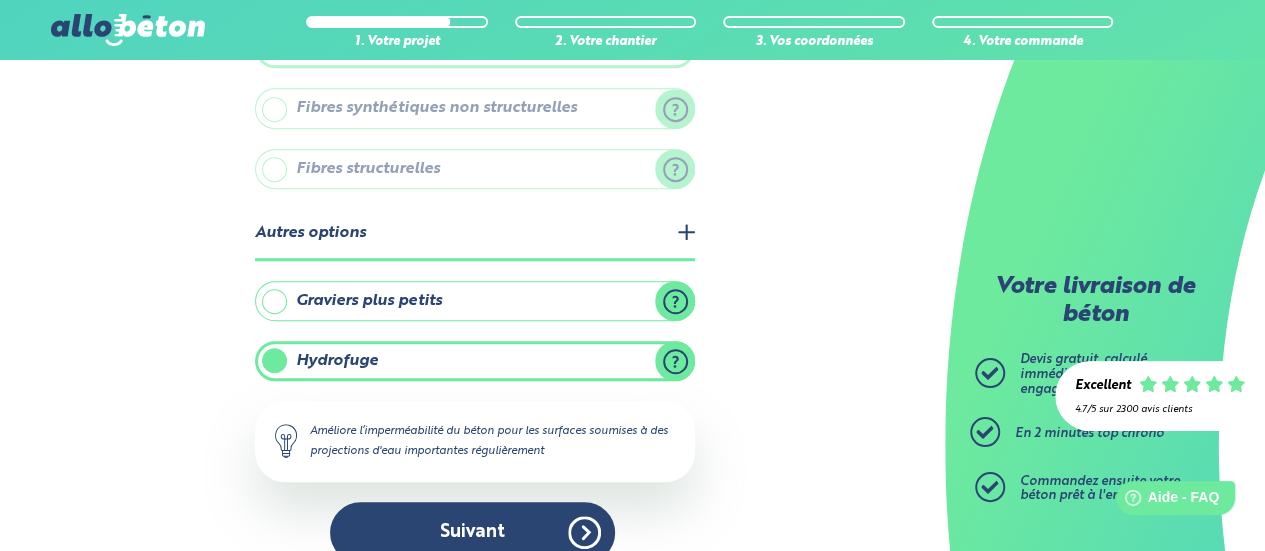 scroll, scrollTop: 562, scrollLeft: 0, axis: vertical 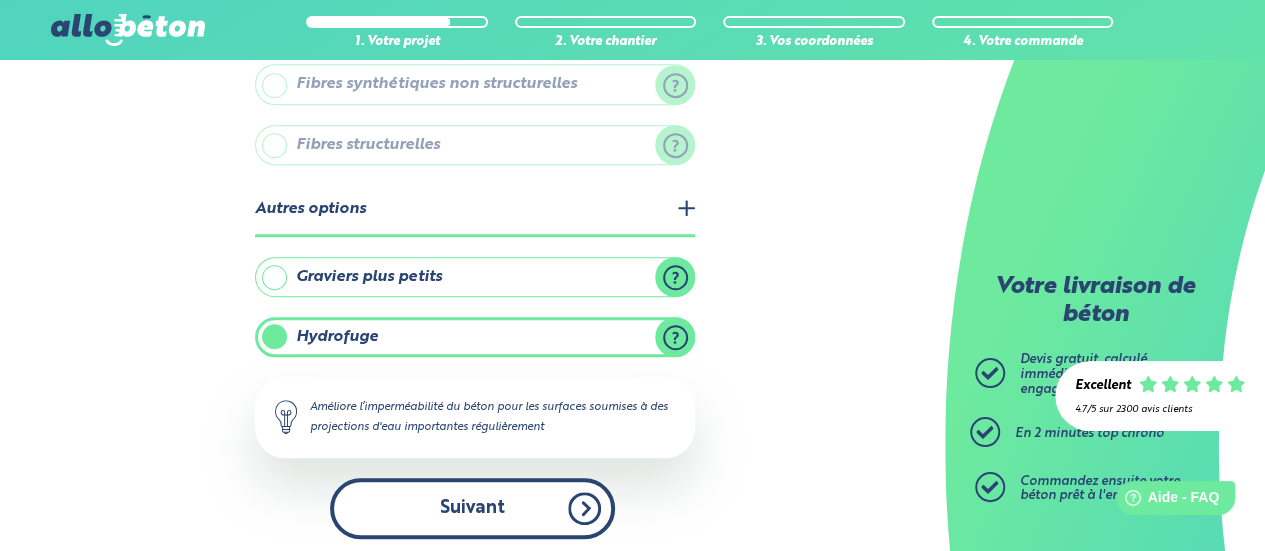click on "Suivant" at bounding box center [472, 508] 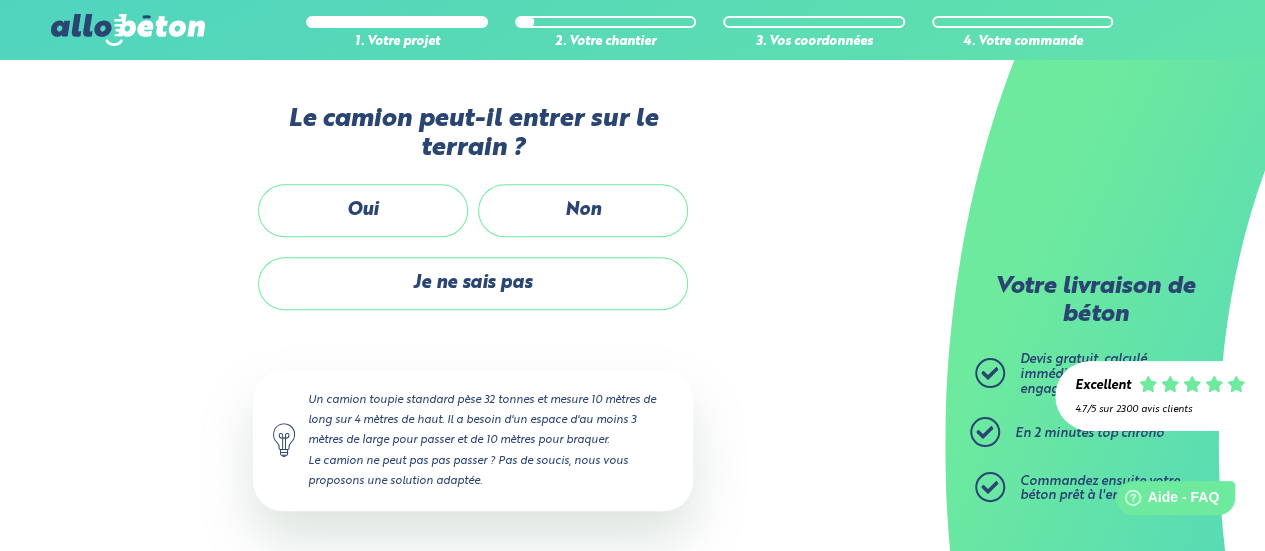 scroll, scrollTop: 506, scrollLeft: 0, axis: vertical 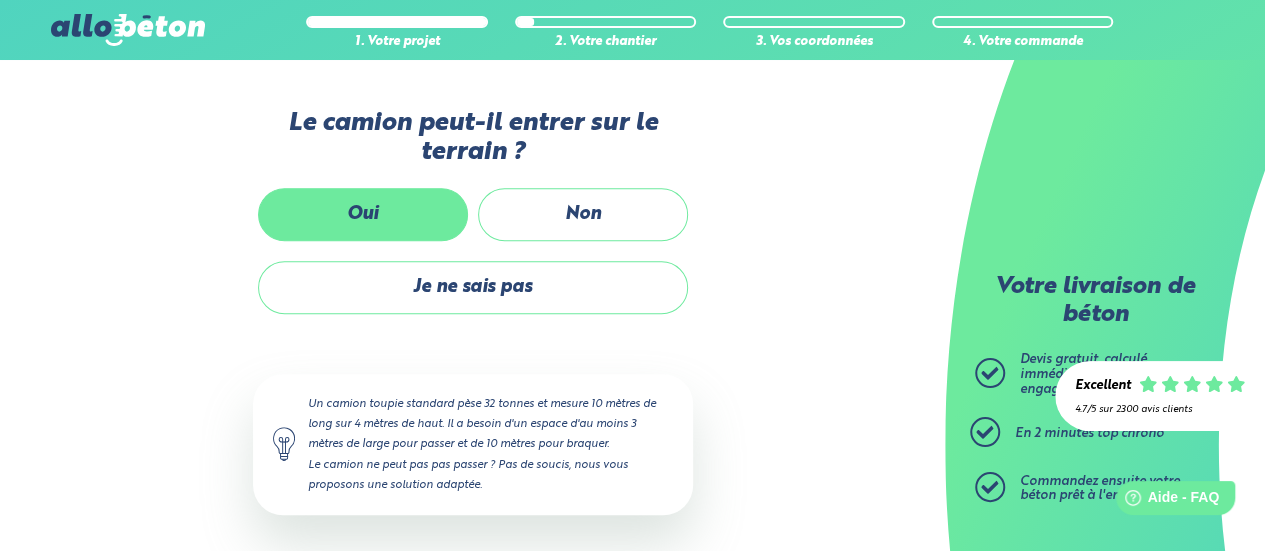 click on "Oui" at bounding box center [363, 214] 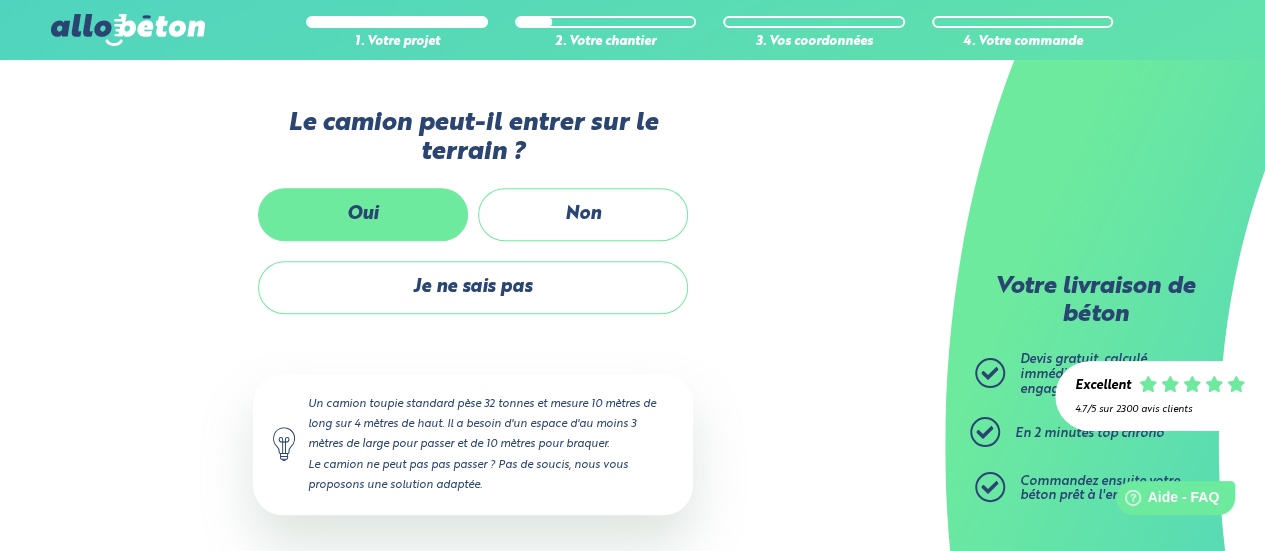 scroll, scrollTop: 0, scrollLeft: 0, axis: both 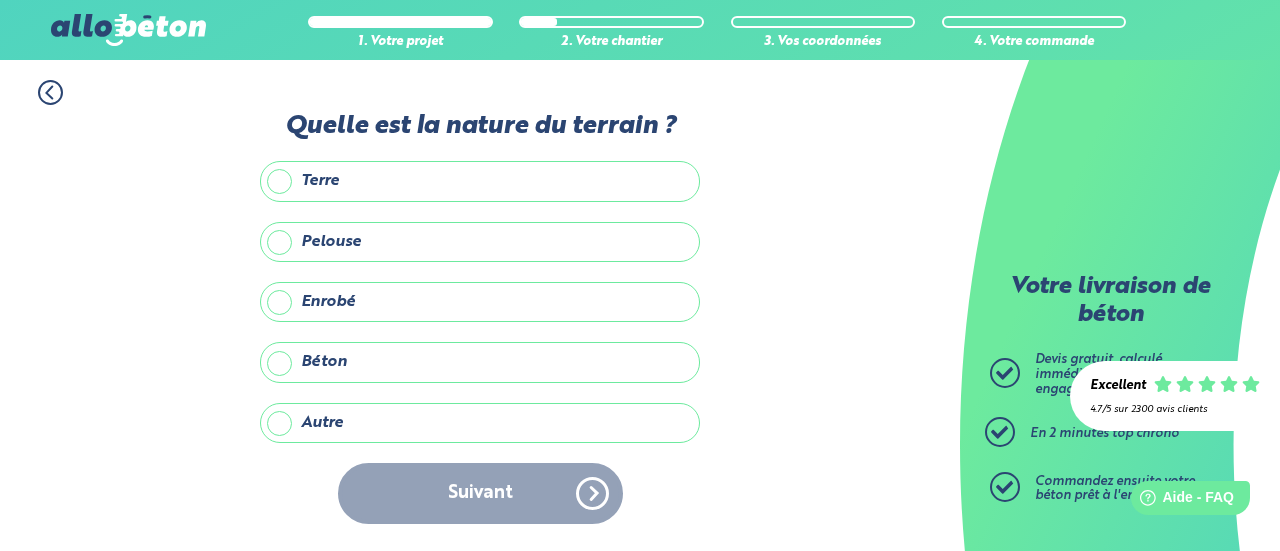 click on "Terre" at bounding box center [480, 181] 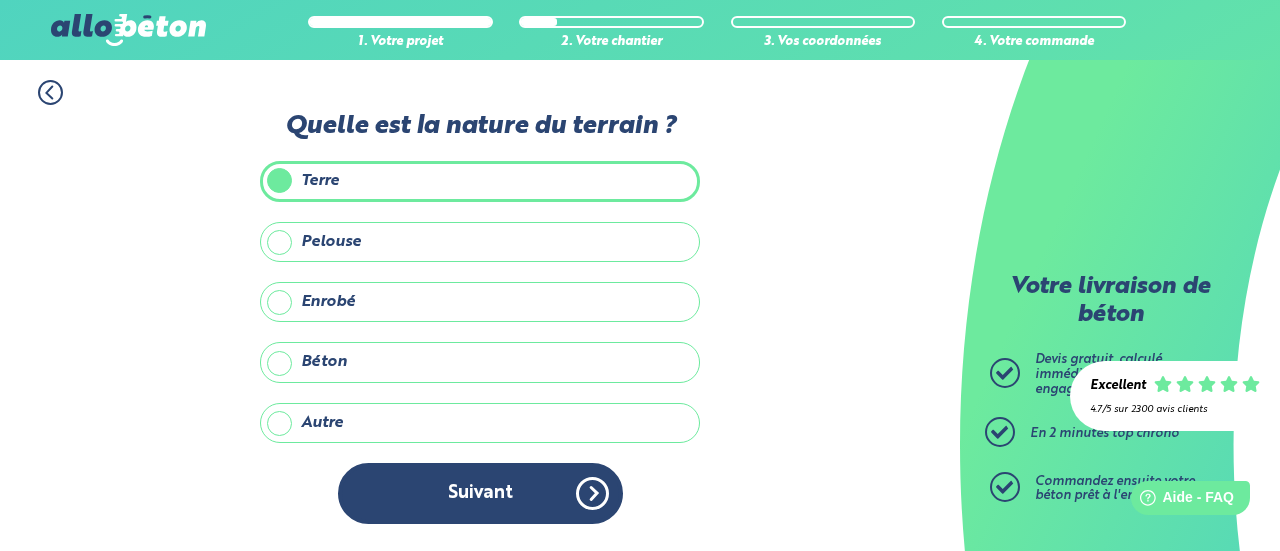 click on "Autre" at bounding box center (480, 423) 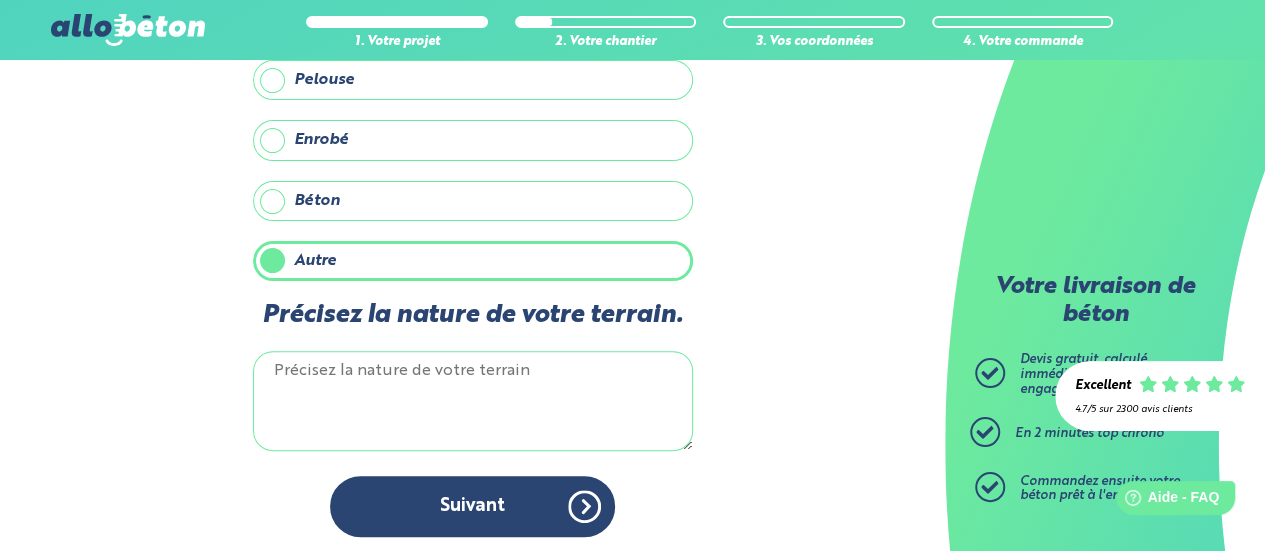 scroll, scrollTop: 55, scrollLeft: 0, axis: vertical 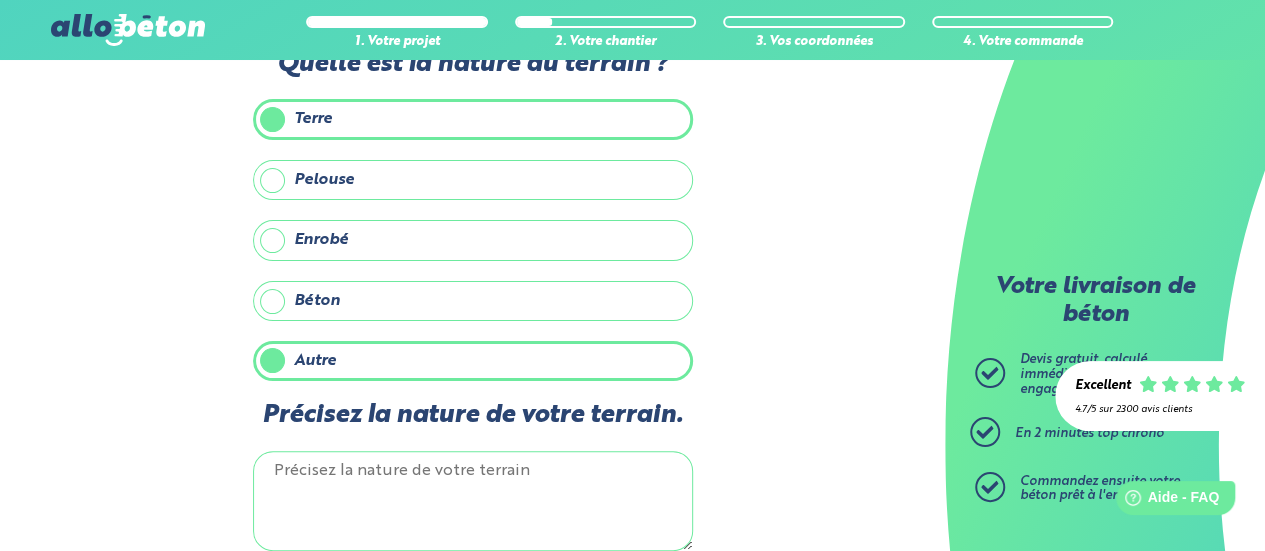 click on "Béton" at bounding box center (473, 301) 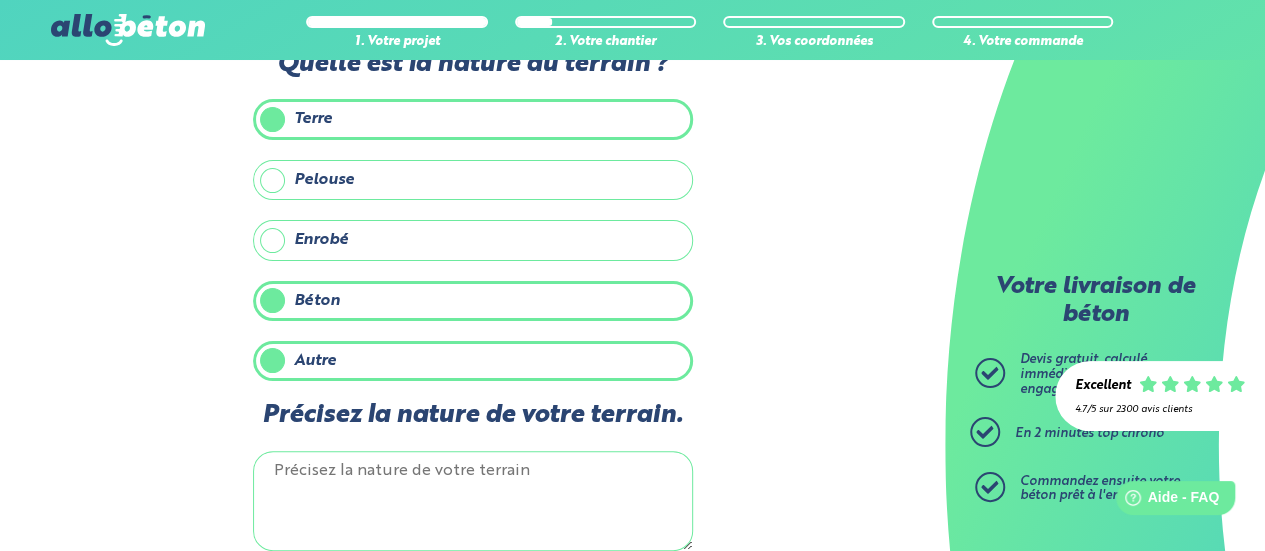 click on "1. Votre projet
2. Votre chantier
3. Vos coordonnées
4. Votre commande
Quelle est la nature du terrain ?              Terre              Pelouse              Enrobé              Béton              Autre
Précisez la nature de votre terrain.
Suivant
Suivant" at bounding box center (472, 331) 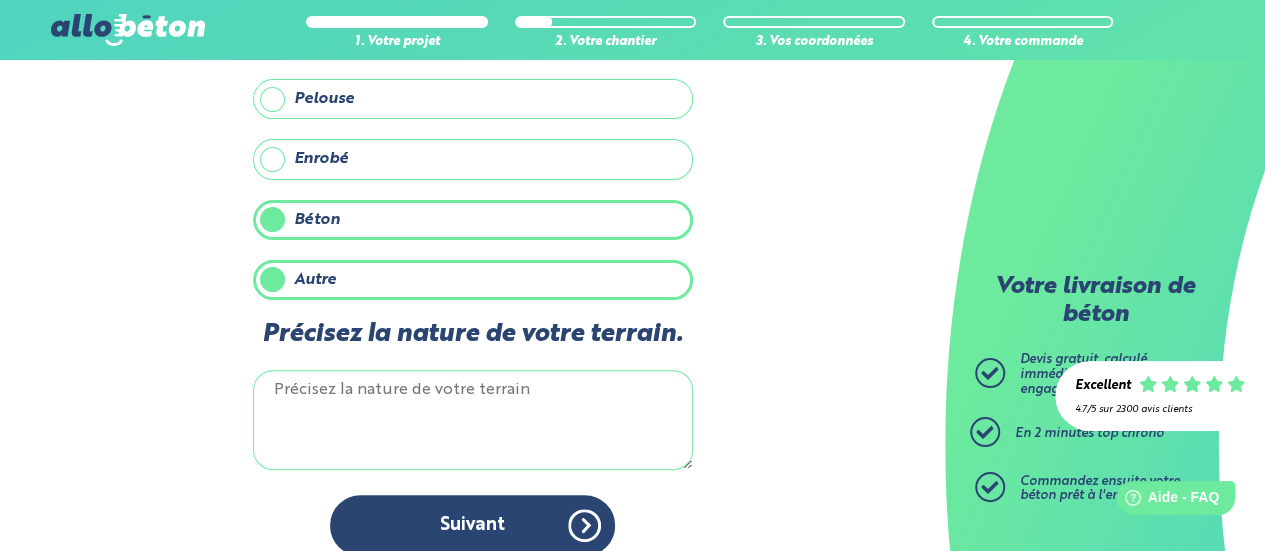 scroll, scrollTop: 155, scrollLeft: 0, axis: vertical 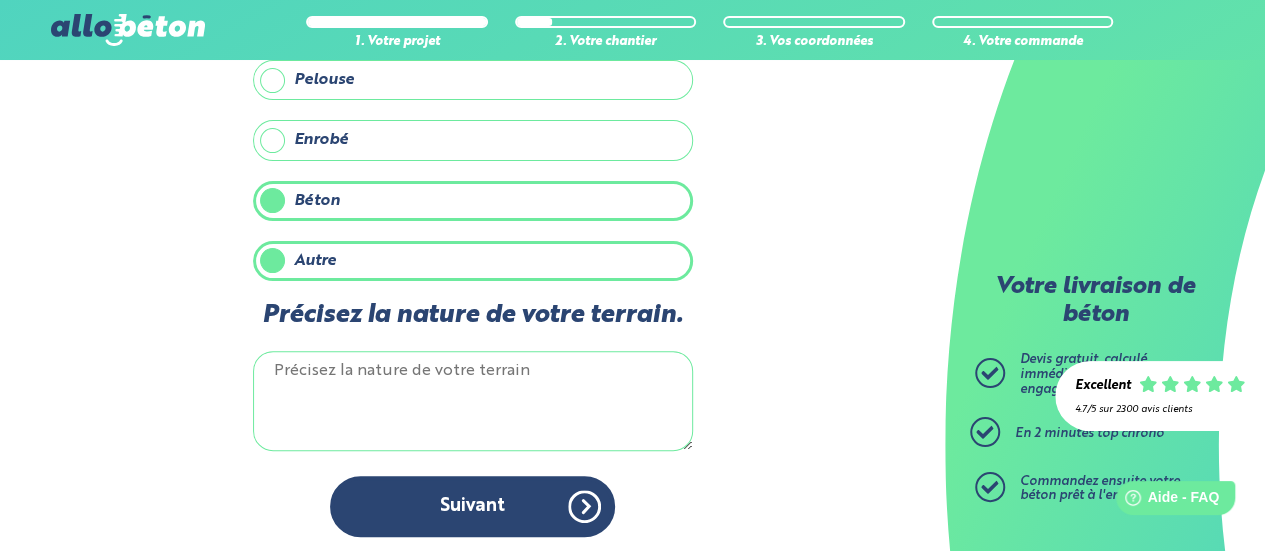 click on "Autre" at bounding box center [473, 261] 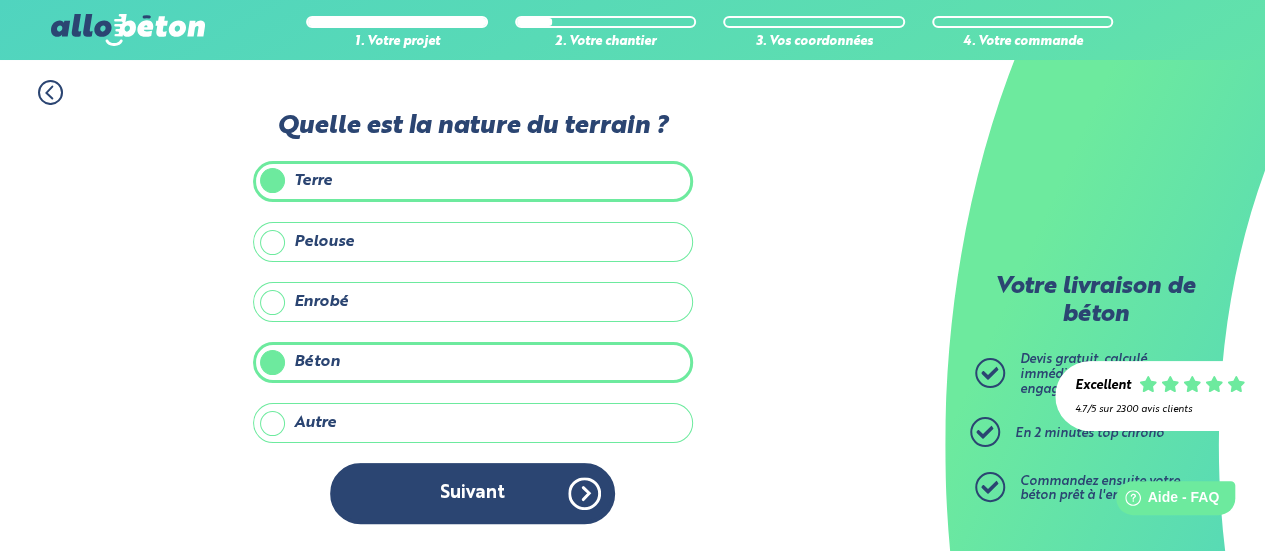 scroll, scrollTop: 0, scrollLeft: 0, axis: both 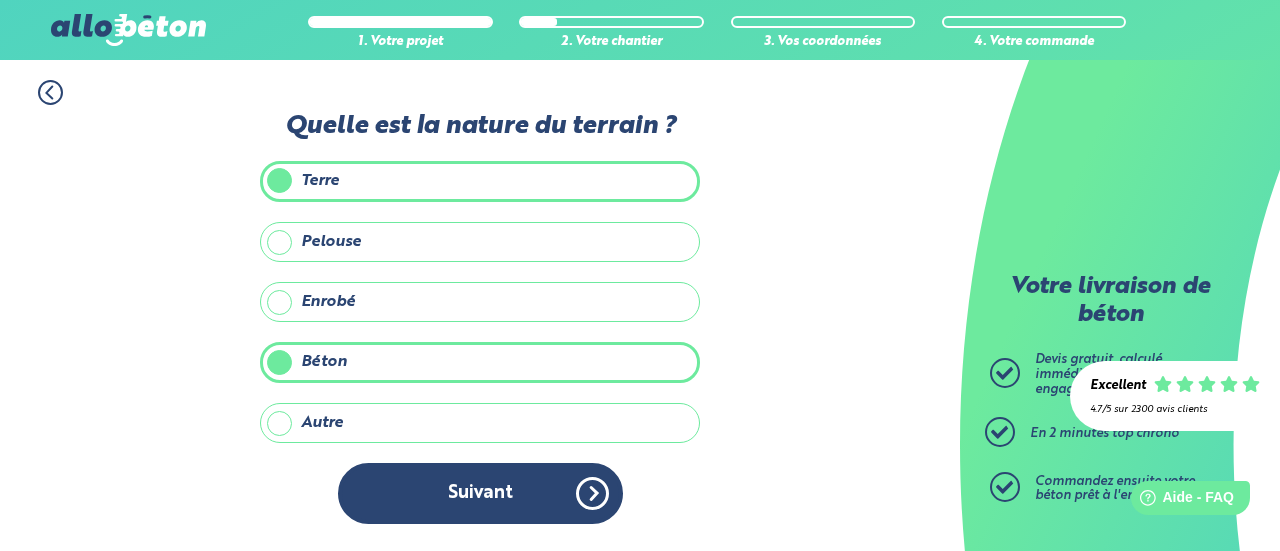 click on "Terre" at bounding box center (480, 181) 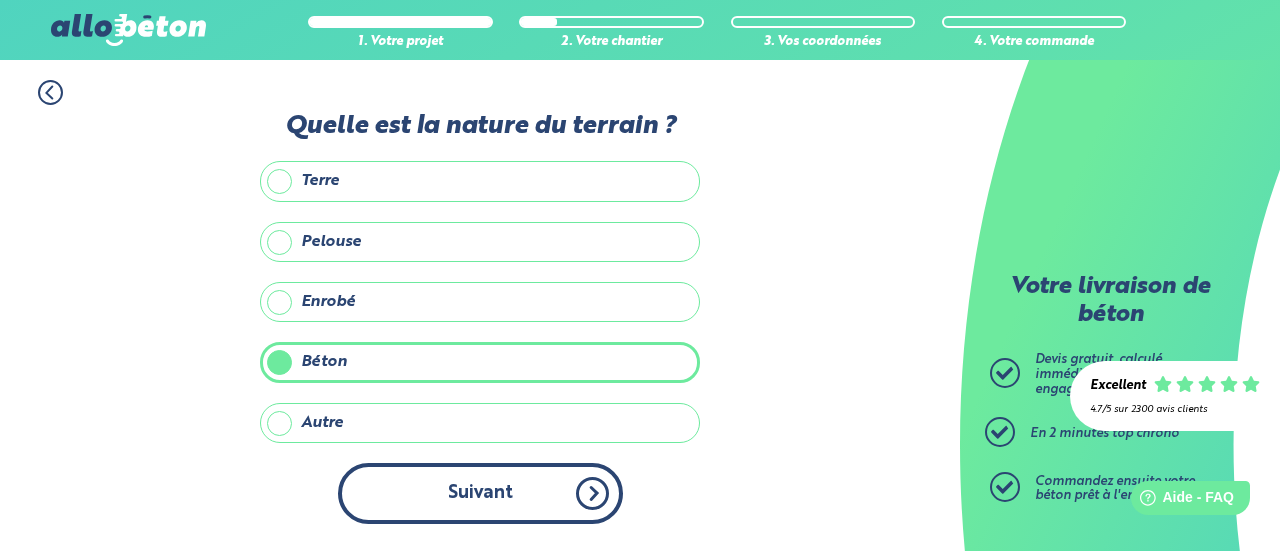 click on "Suivant" at bounding box center (480, 493) 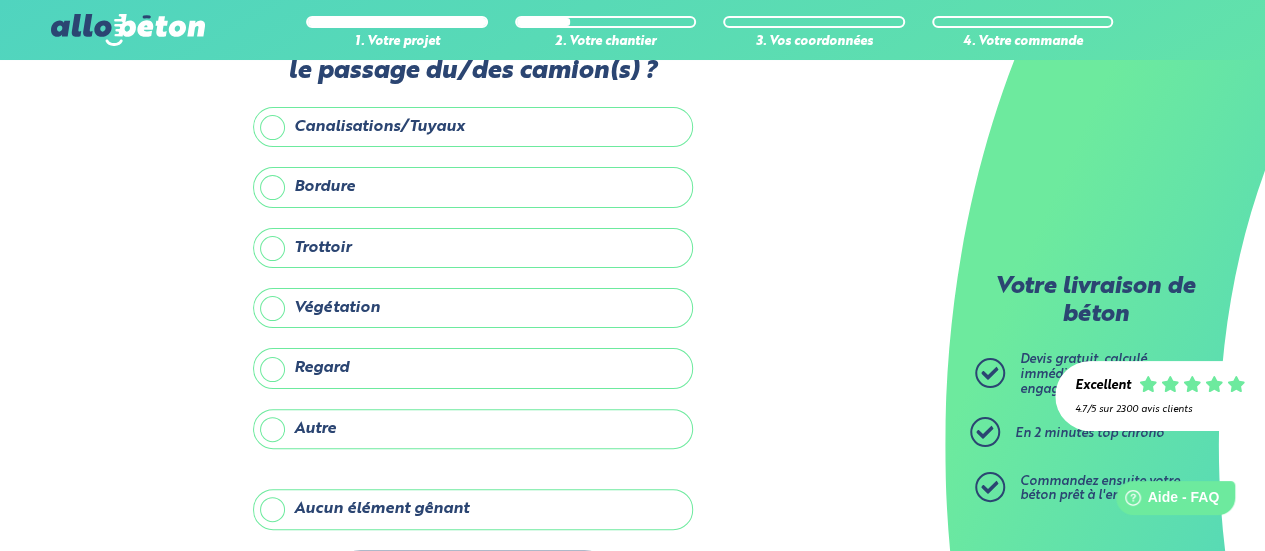 scroll, scrollTop: 100, scrollLeft: 0, axis: vertical 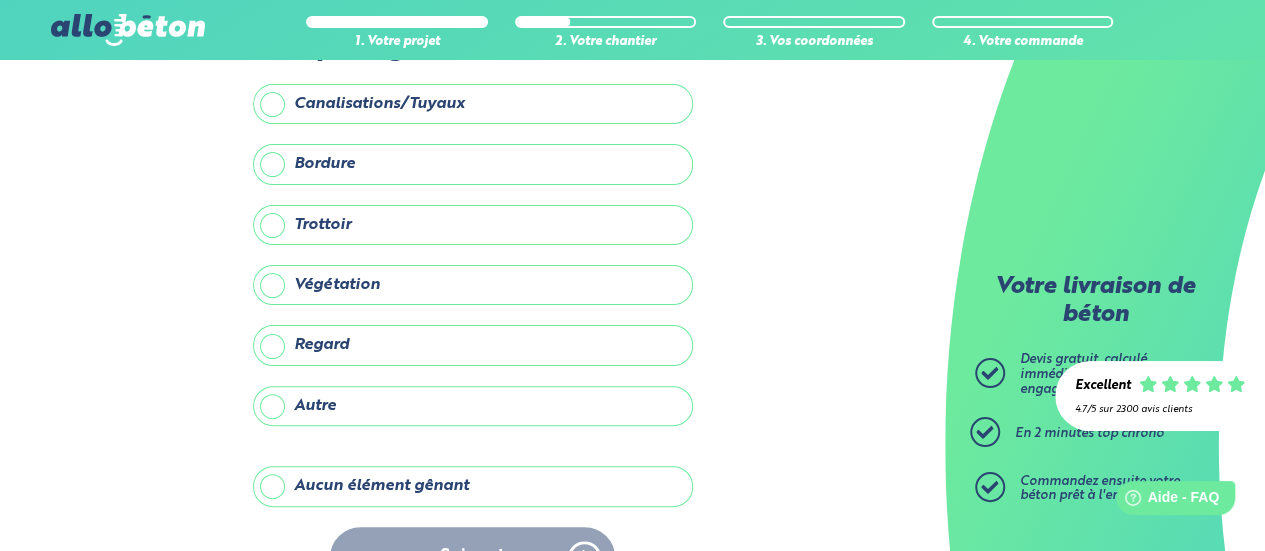 click on "Aucun élément gênant" at bounding box center [473, 486] 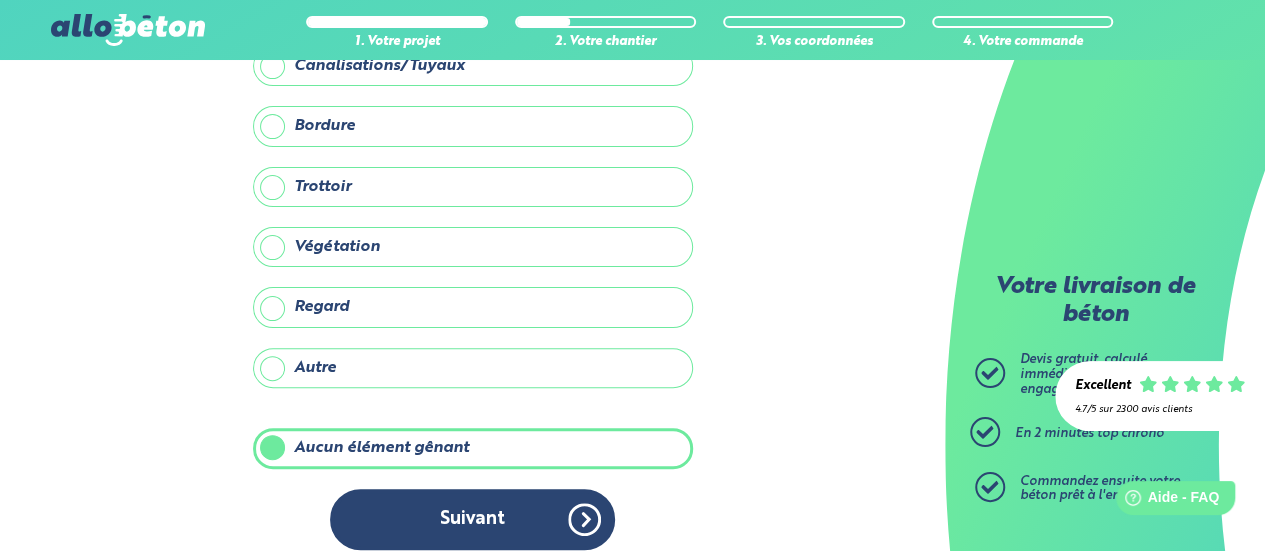 scroll, scrollTop: 152, scrollLeft: 0, axis: vertical 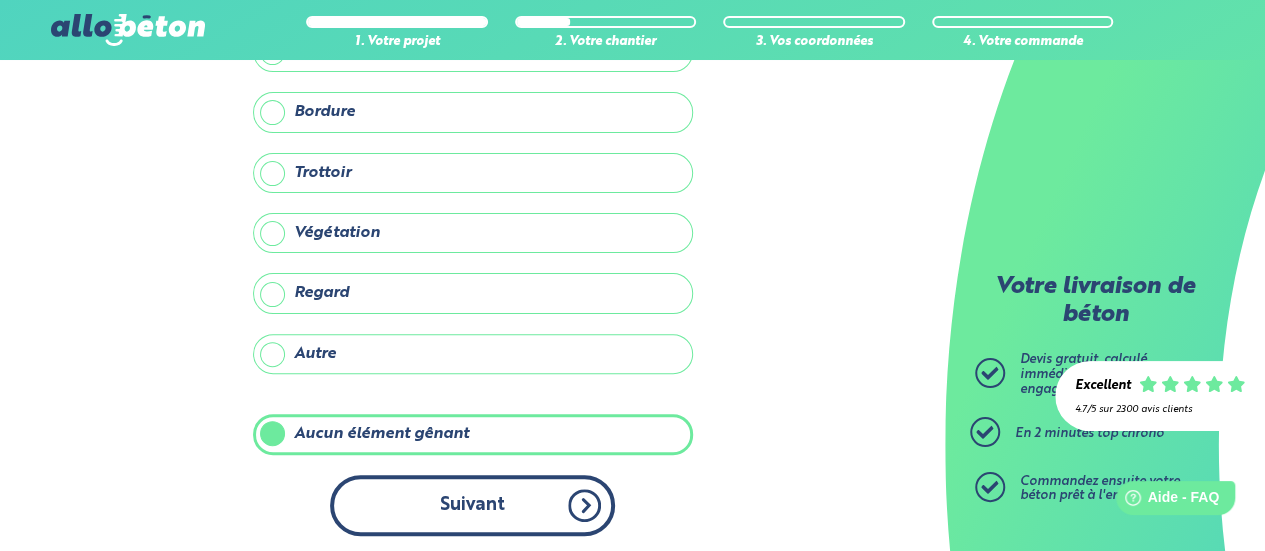 click on "Suivant" at bounding box center (472, 505) 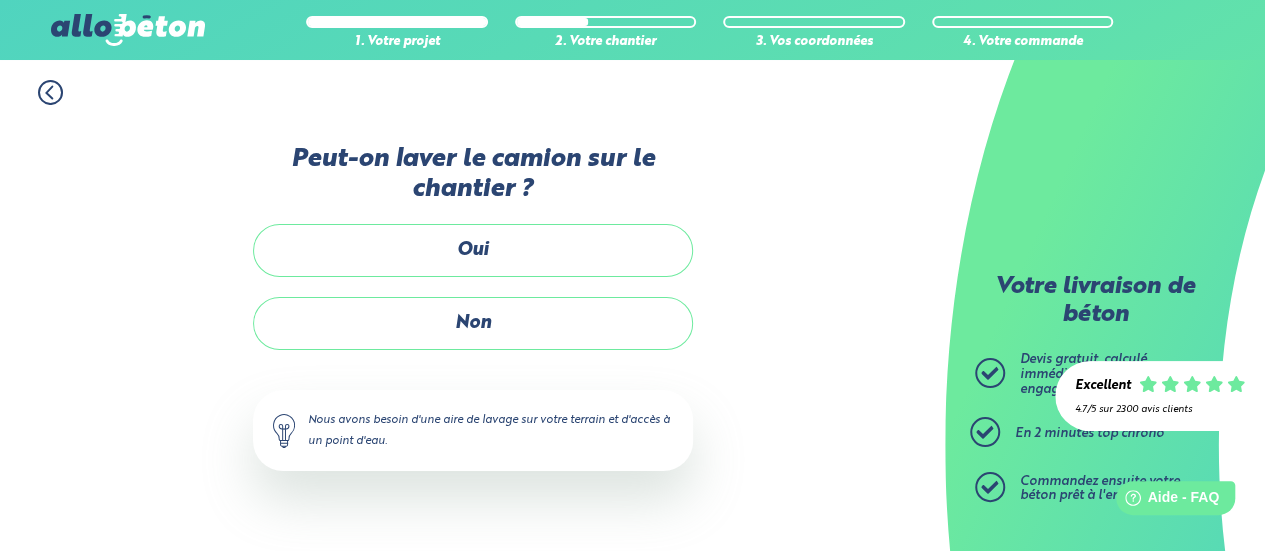 scroll, scrollTop: 0, scrollLeft: 0, axis: both 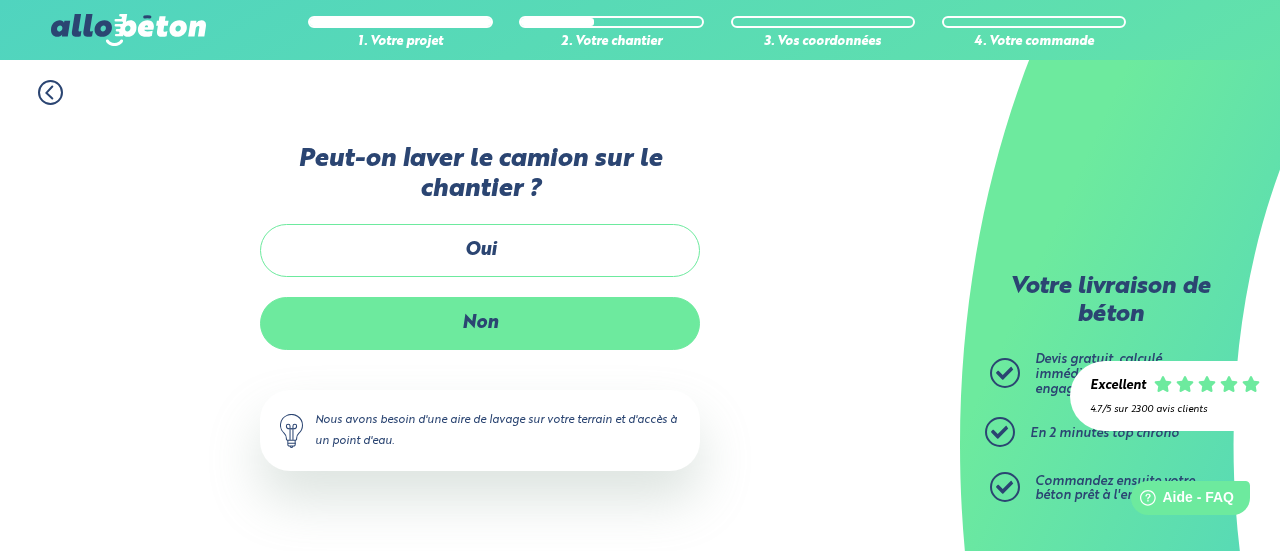 click on "Non" at bounding box center (480, 323) 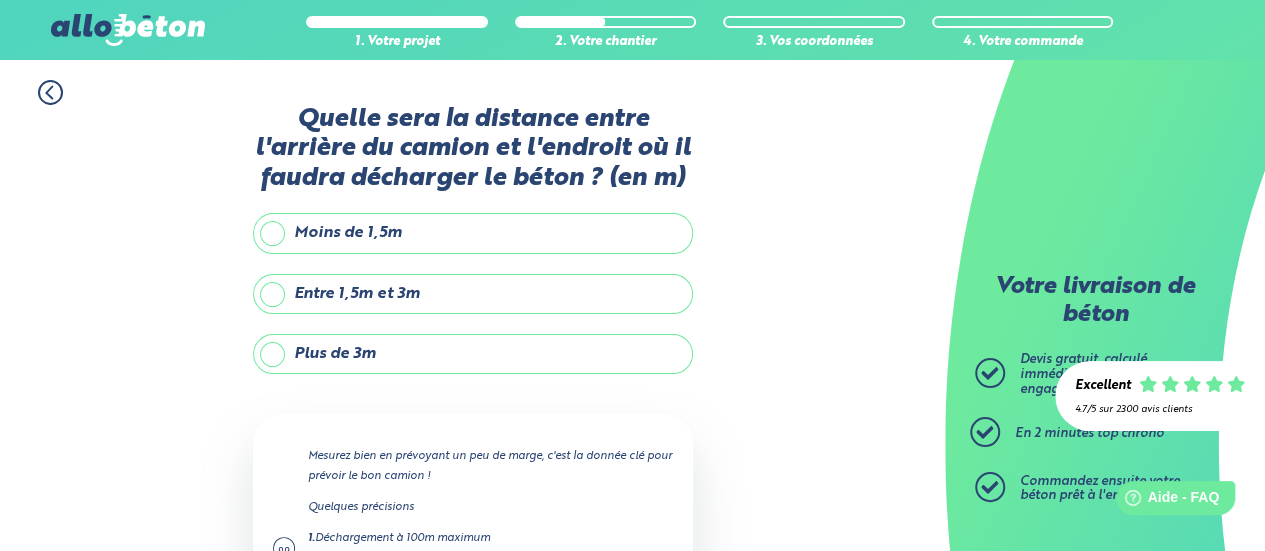 click on "Entre 1,5m et 3m" at bounding box center [473, 294] 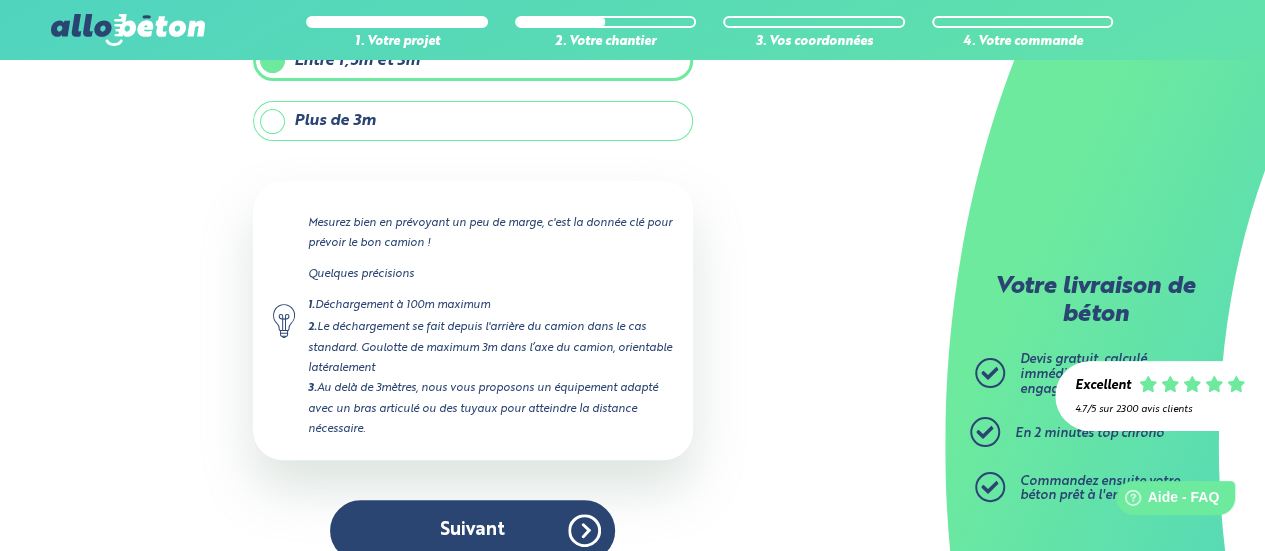 scroll, scrollTop: 257, scrollLeft: 0, axis: vertical 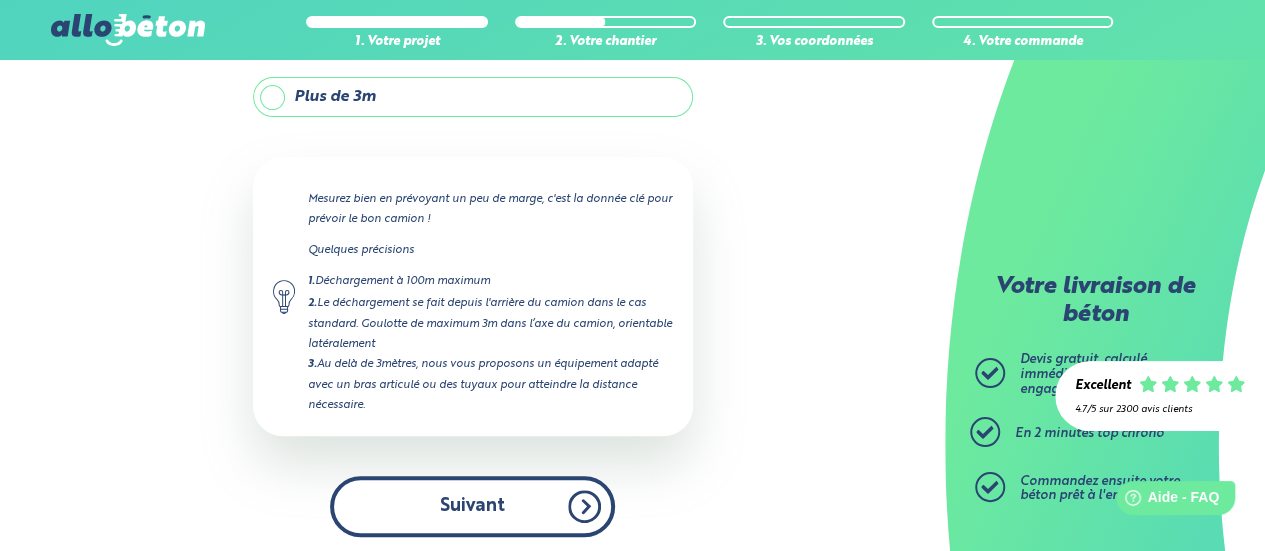 click on "Suivant" at bounding box center (472, 506) 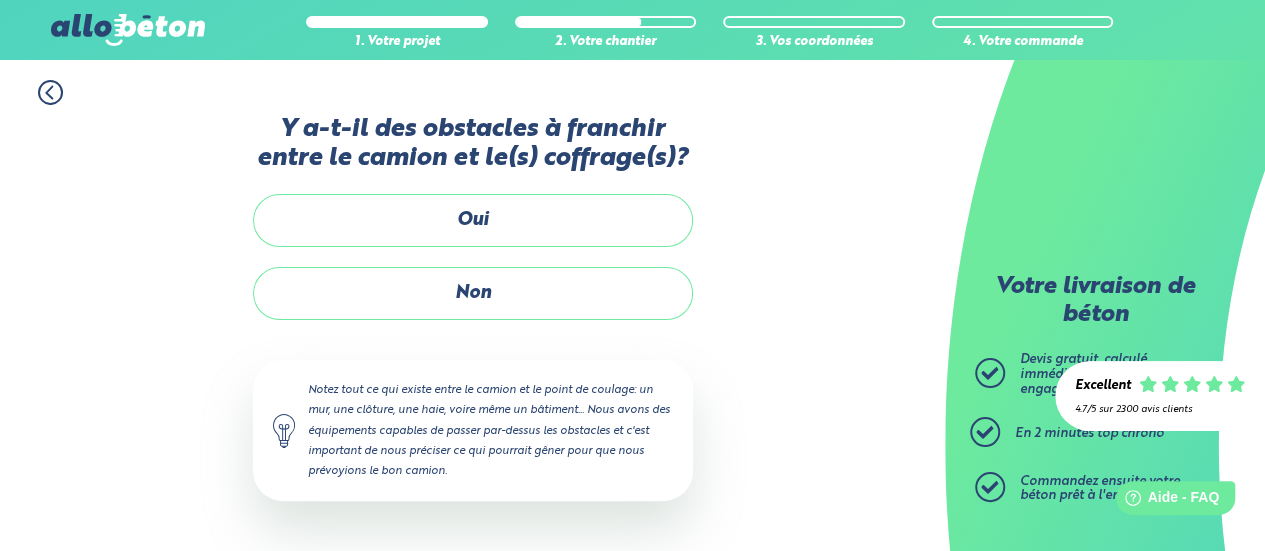 scroll, scrollTop: 0, scrollLeft: 0, axis: both 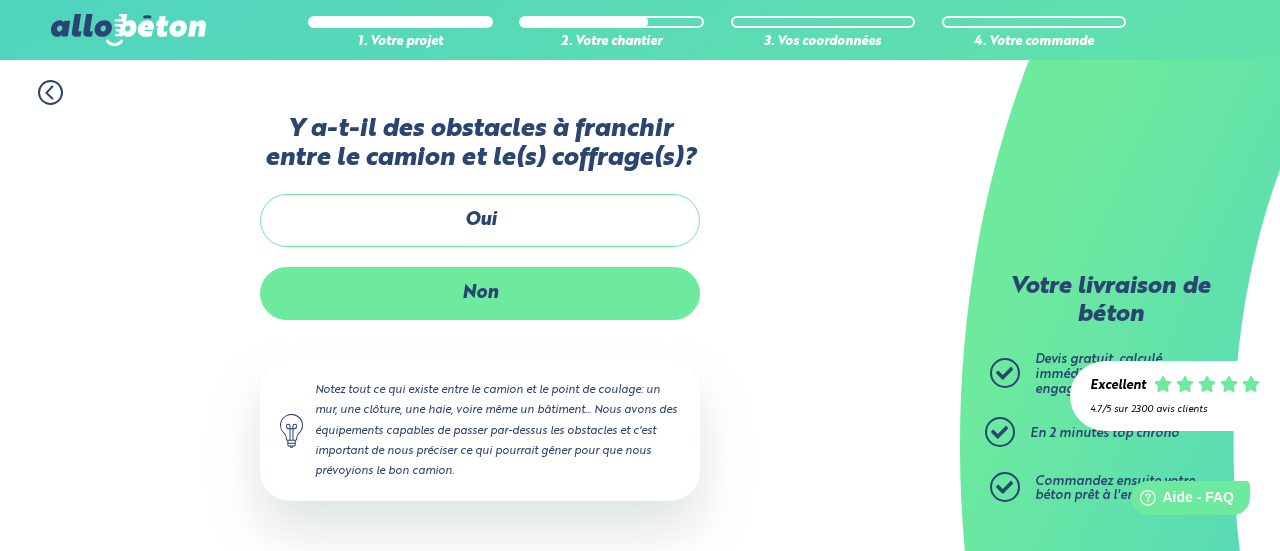 click on "Non" at bounding box center (480, 293) 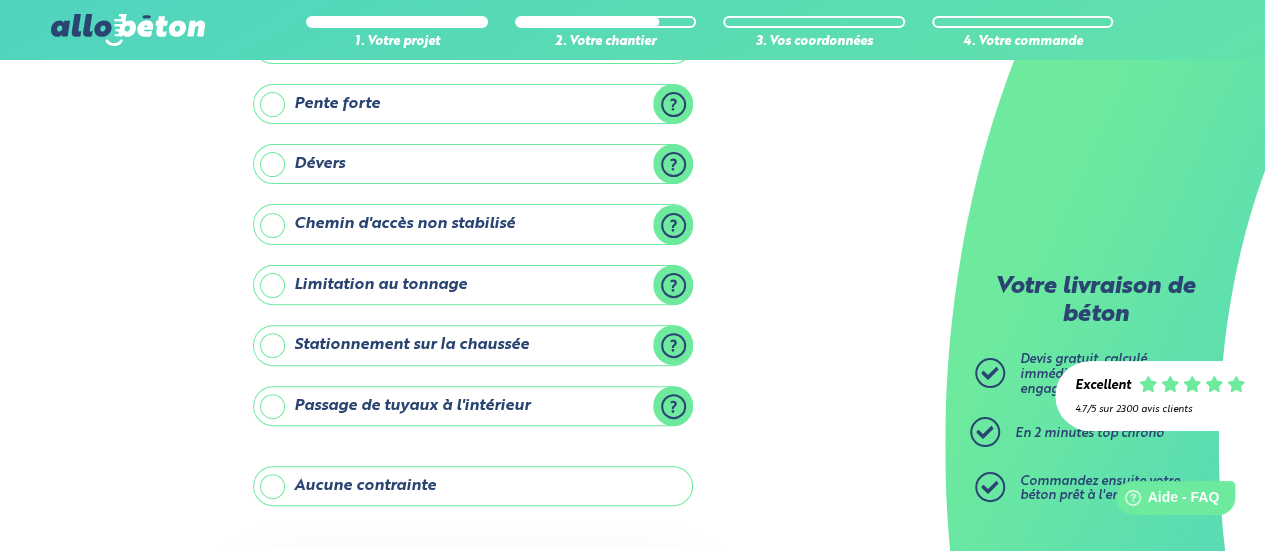 scroll, scrollTop: 200, scrollLeft: 0, axis: vertical 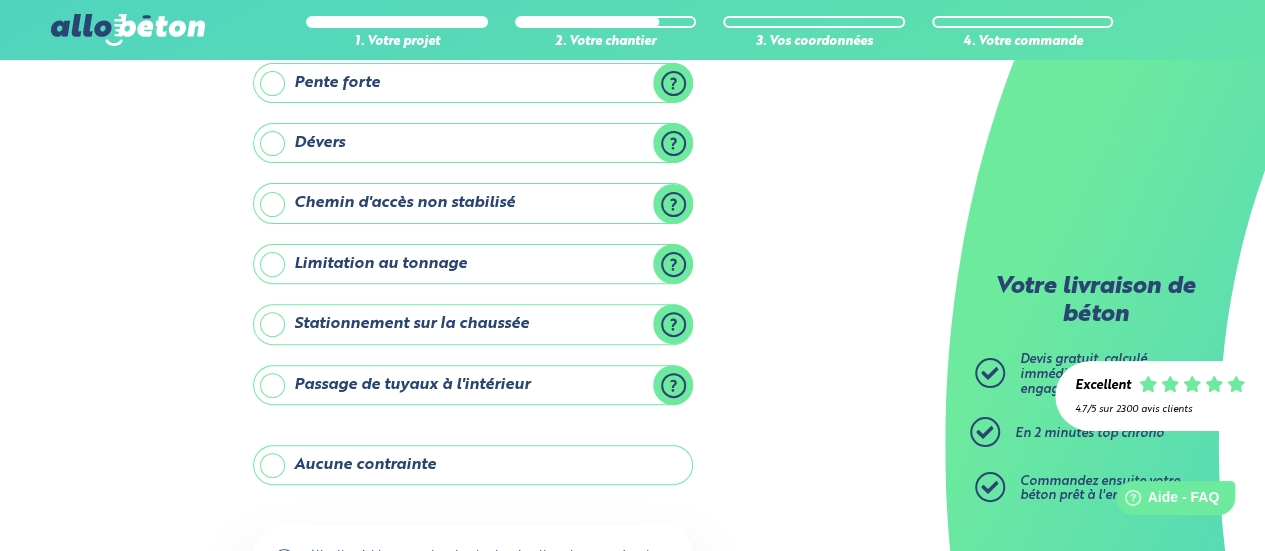 click on "Aucune contrainte" at bounding box center (473, 465) 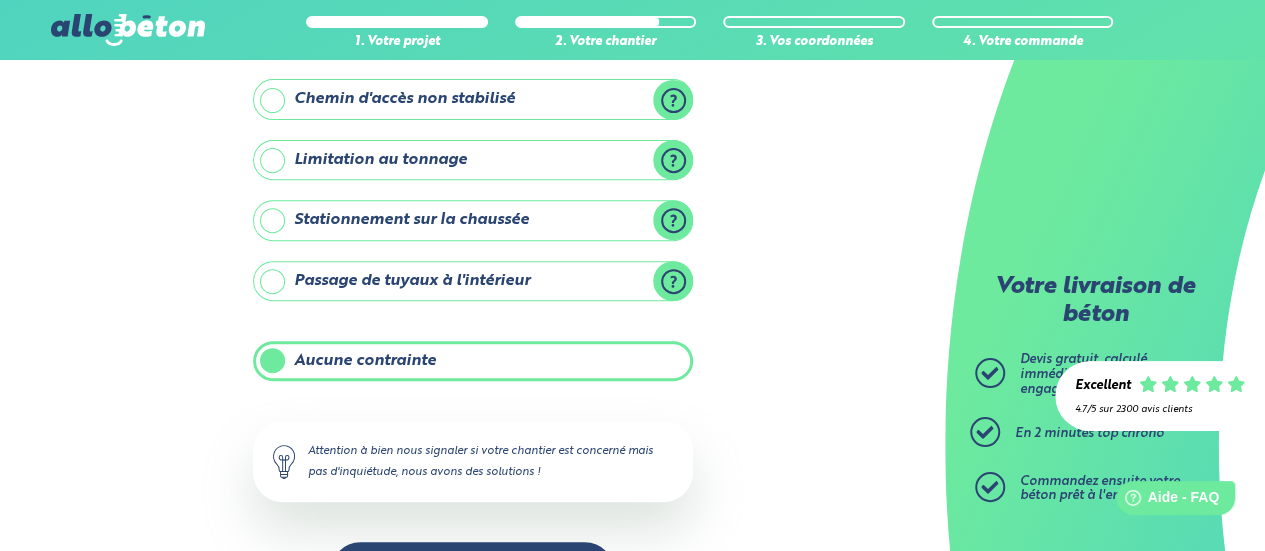 scroll, scrollTop: 370, scrollLeft: 0, axis: vertical 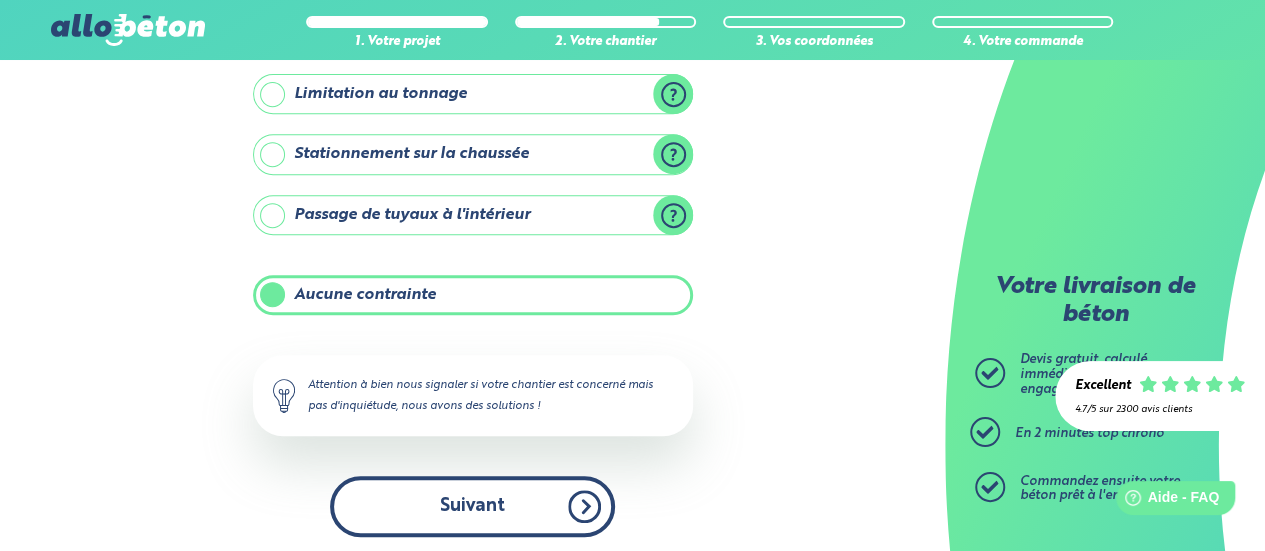 click on "Suivant" at bounding box center (472, 506) 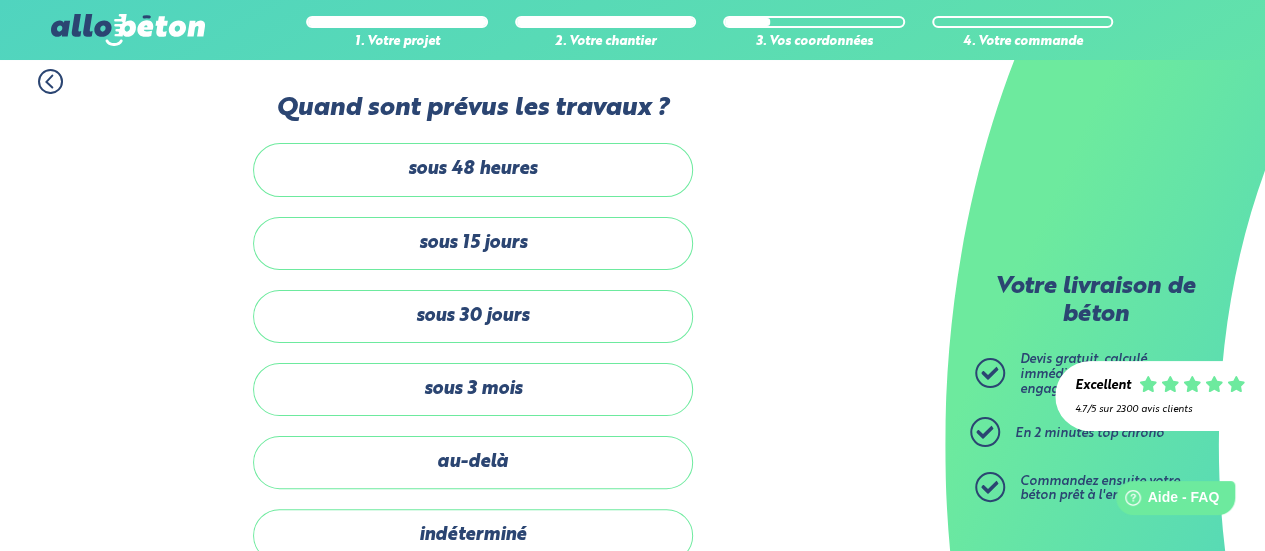 scroll, scrollTop: 0, scrollLeft: 0, axis: both 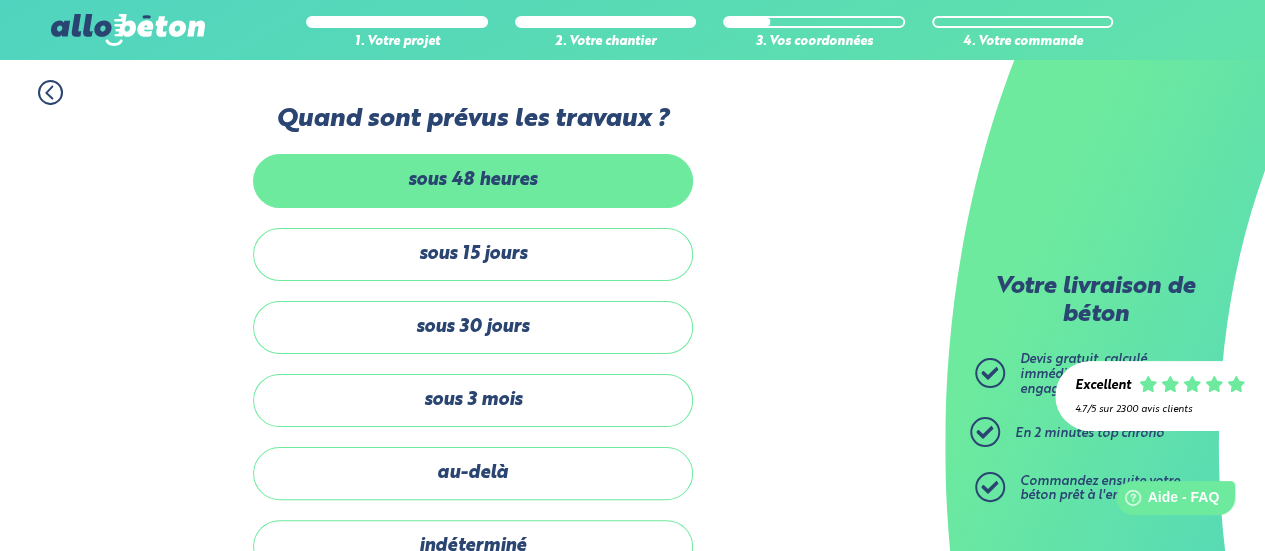 click on "sous 48 heures" at bounding box center [473, 180] 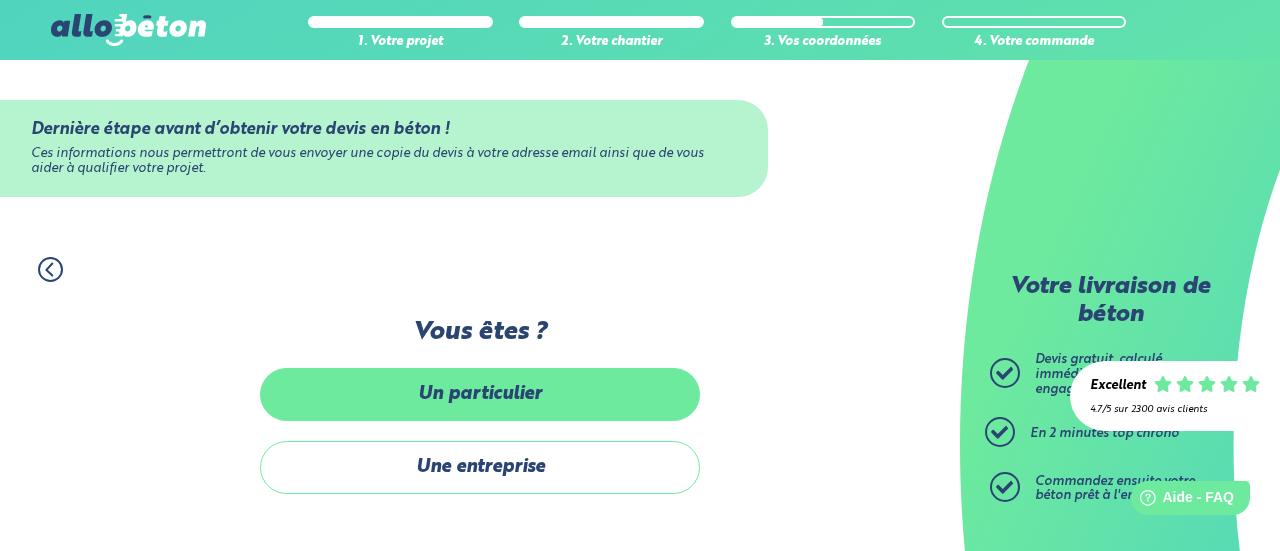 click on "Un particulier" at bounding box center [480, 394] 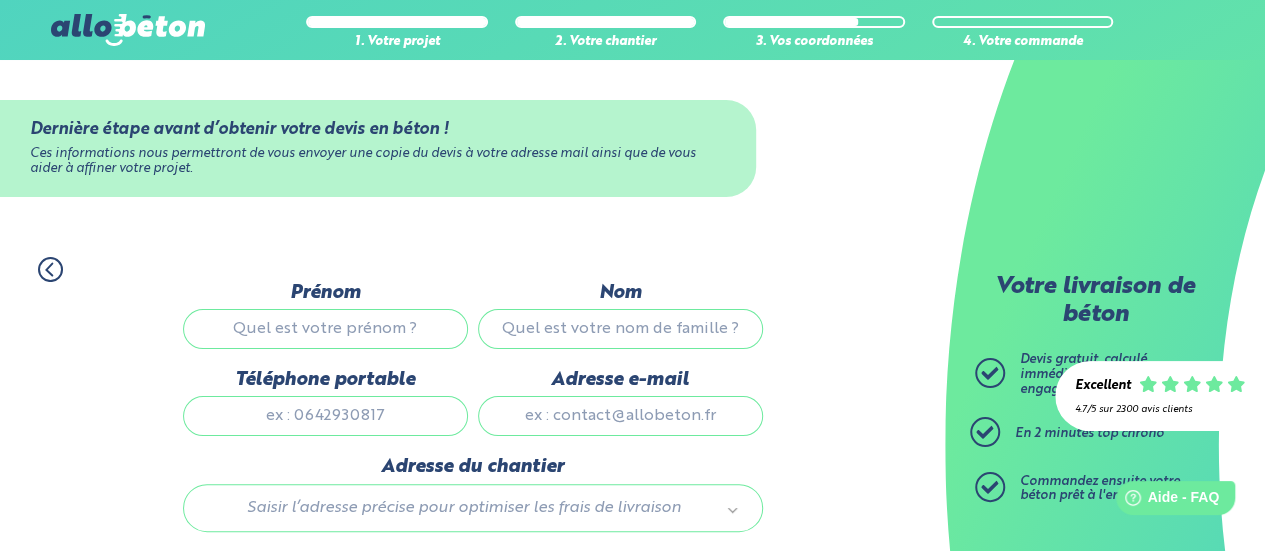 click on "Prénom" at bounding box center [325, 329] 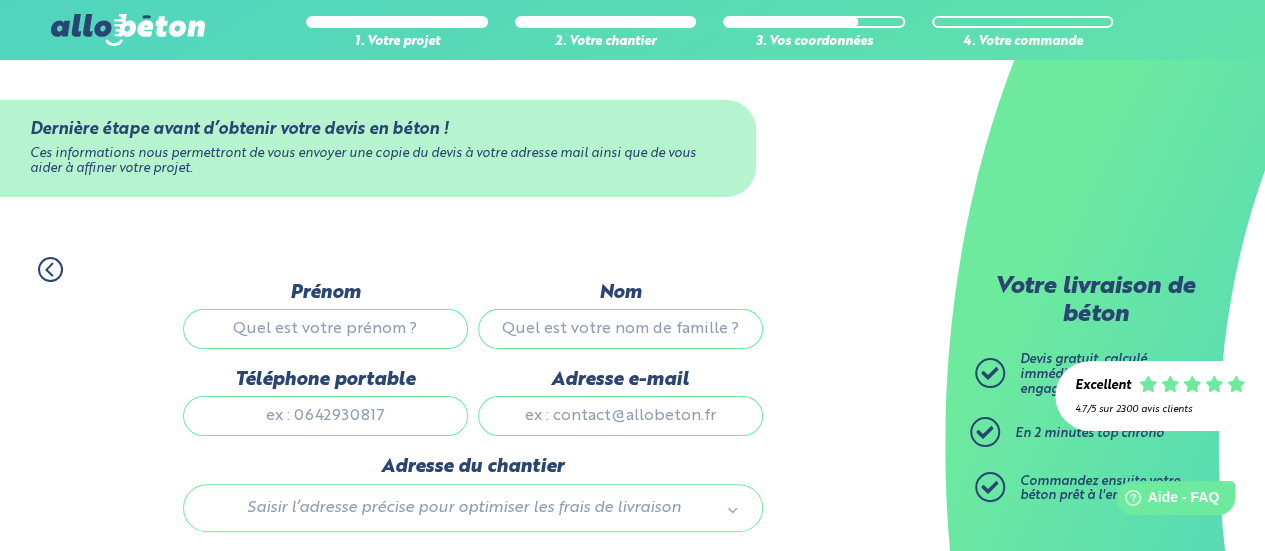 type on "[LAST]" 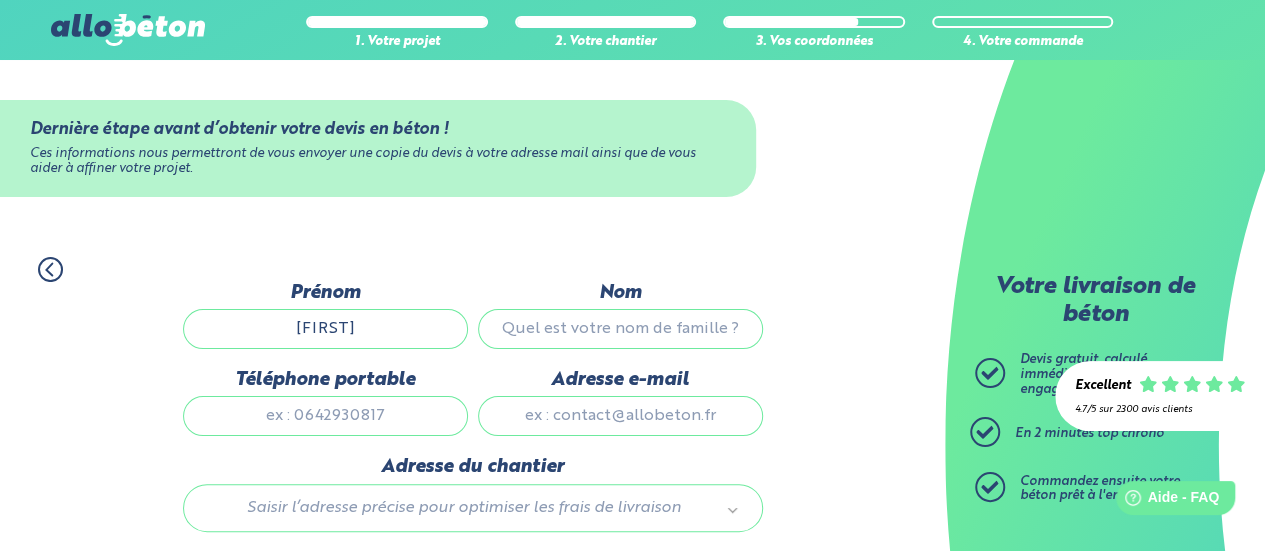 type on "[LAST]" 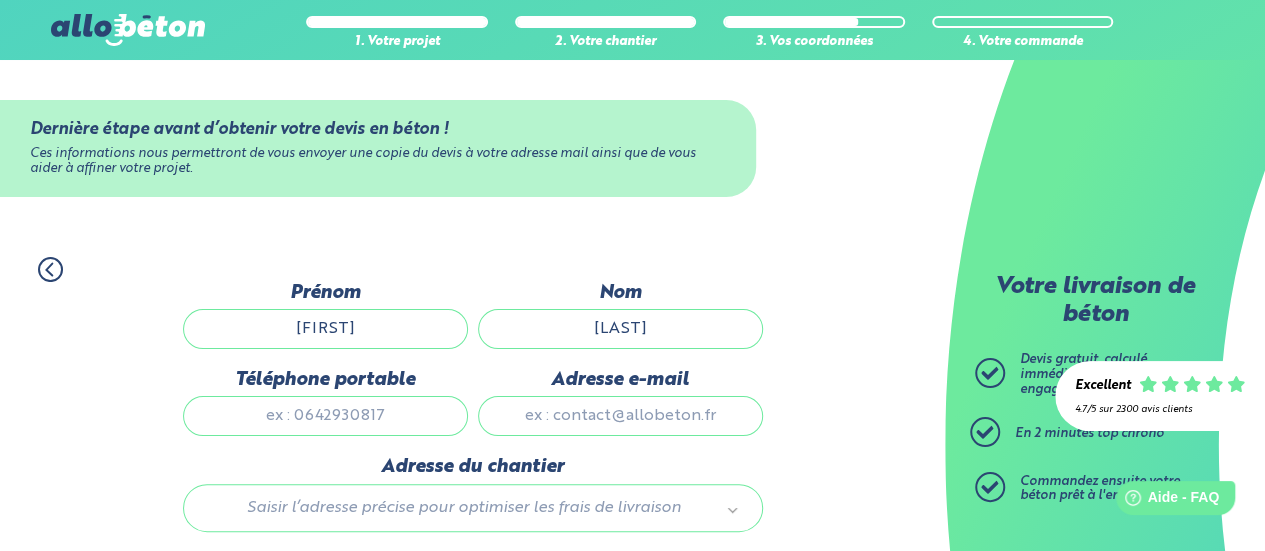 type on "[PHONE]" 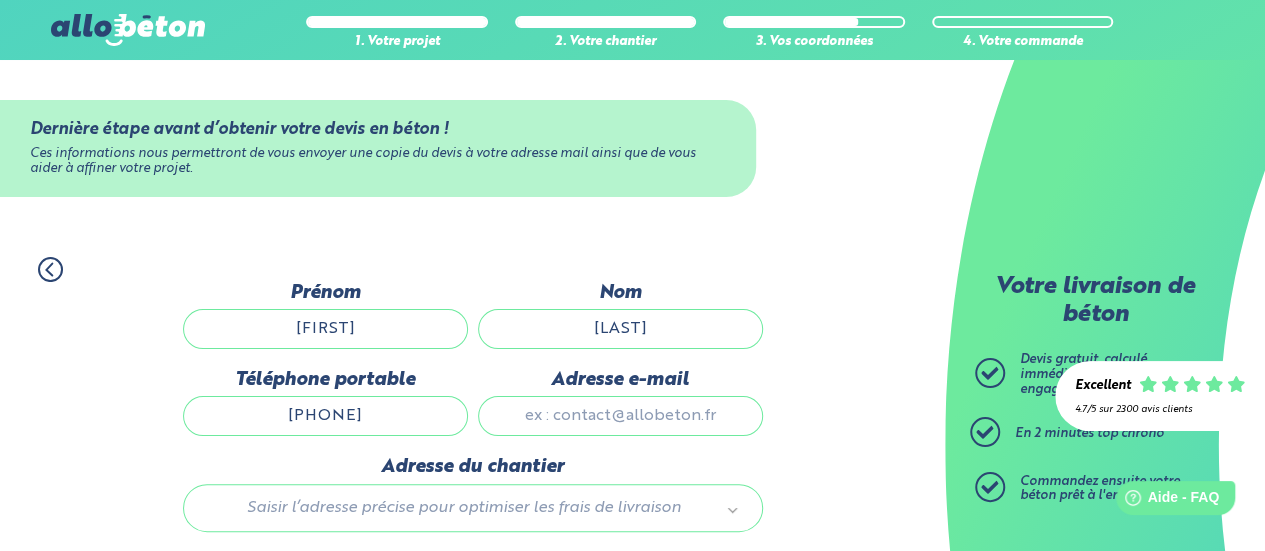 type on "[EMAIL]" 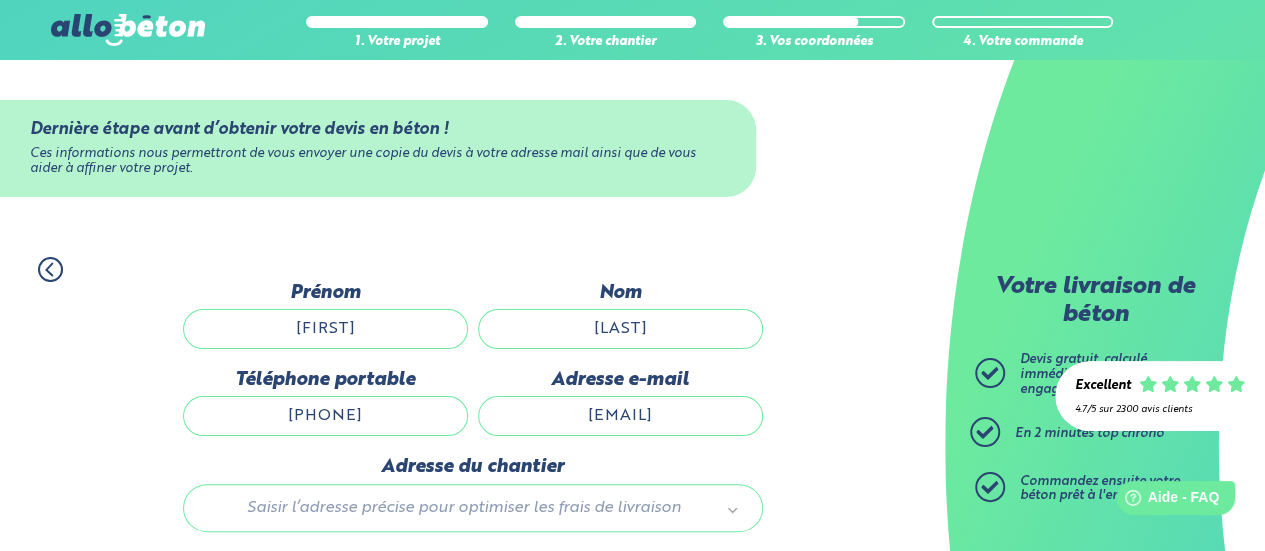 type 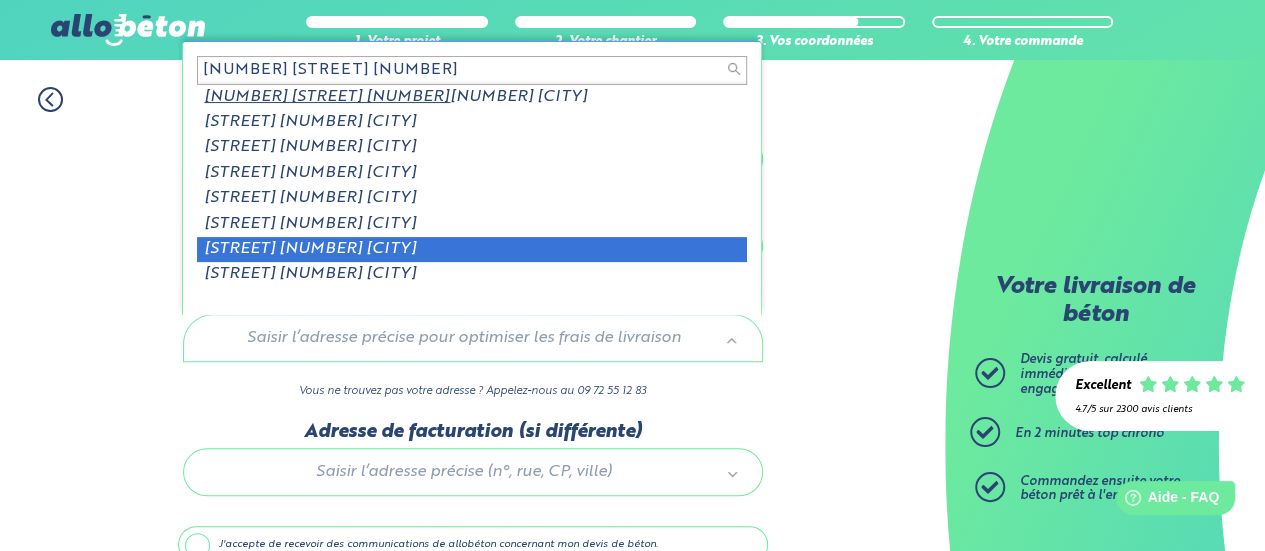 scroll, scrollTop: 200, scrollLeft: 0, axis: vertical 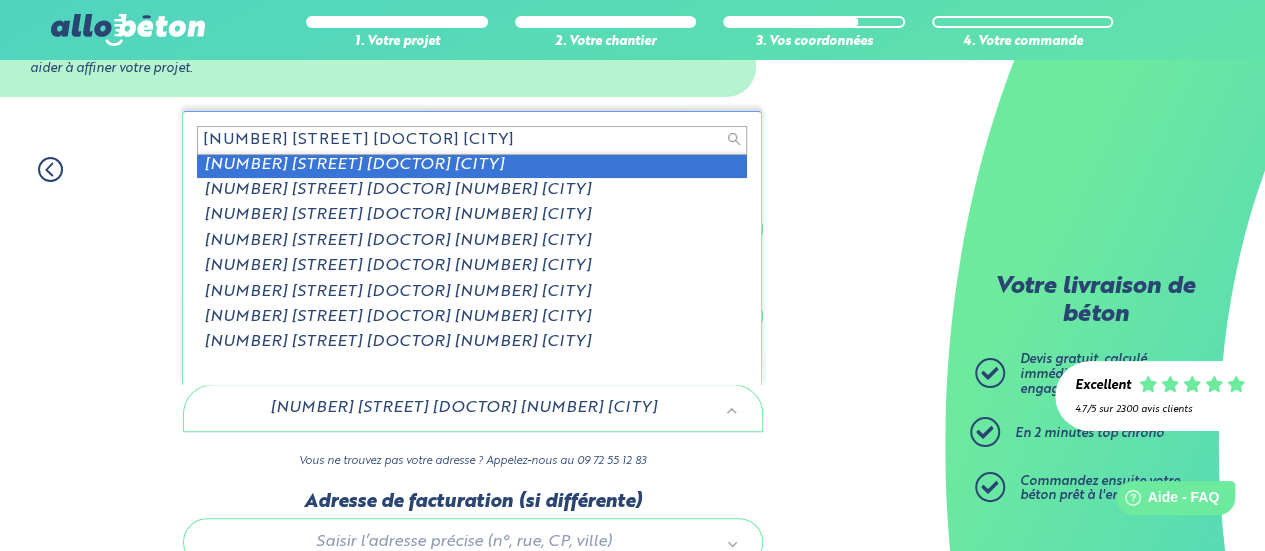 type on "27 rue du docteur calmette neuil" 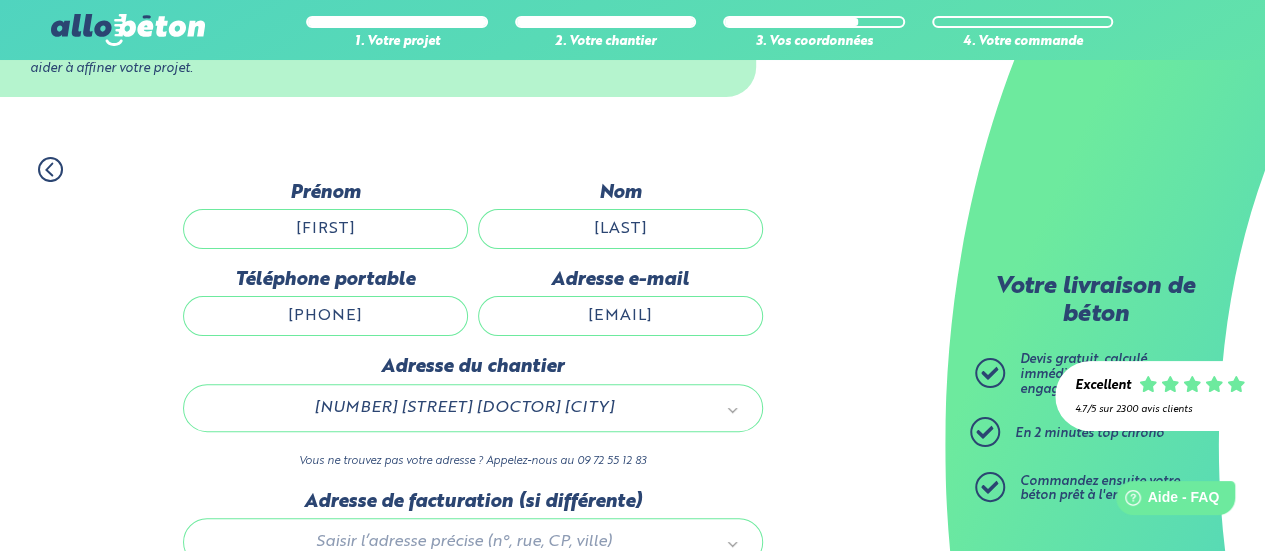 click on "1. Votre projet
2. Votre chantier
3. Vos coordonnées
4. Votre commande
Dernière étape avant d’obtenir votre devis en béton !
Ces informations nous permettront de vous envoyer une copie du devis à votre adresse mail ainsi que de vous aider à affiner votre projet.
Nom de l'entreprise
Prénom Mesbah              Nom tedjani              Téléphone portable 0659710676              Adresse e-mail" at bounding box center (472, 431) 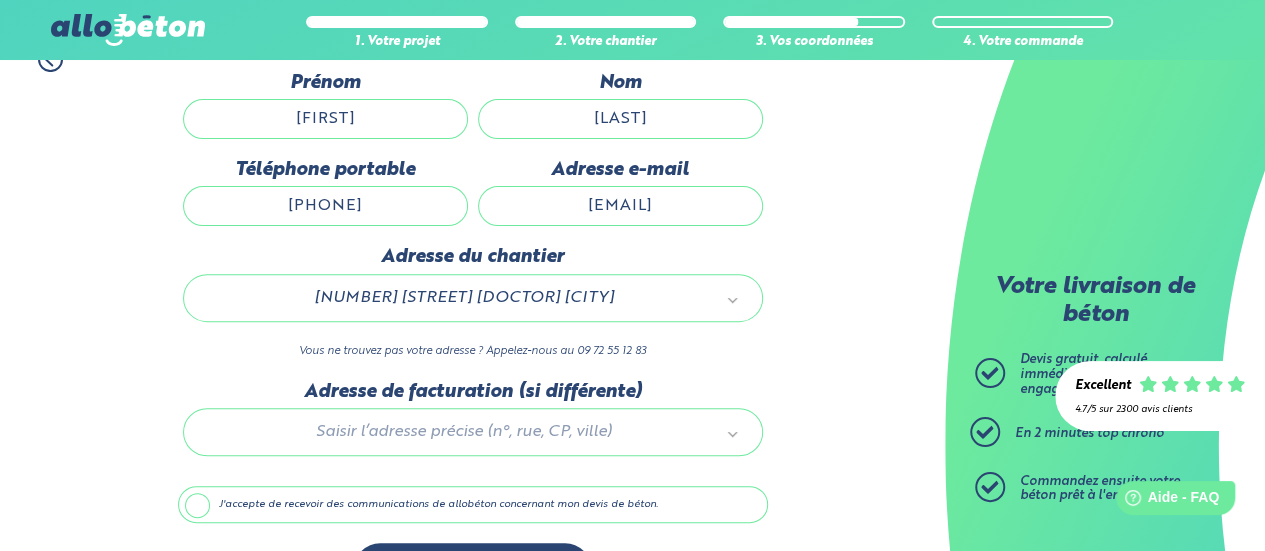 scroll, scrollTop: 270, scrollLeft: 0, axis: vertical 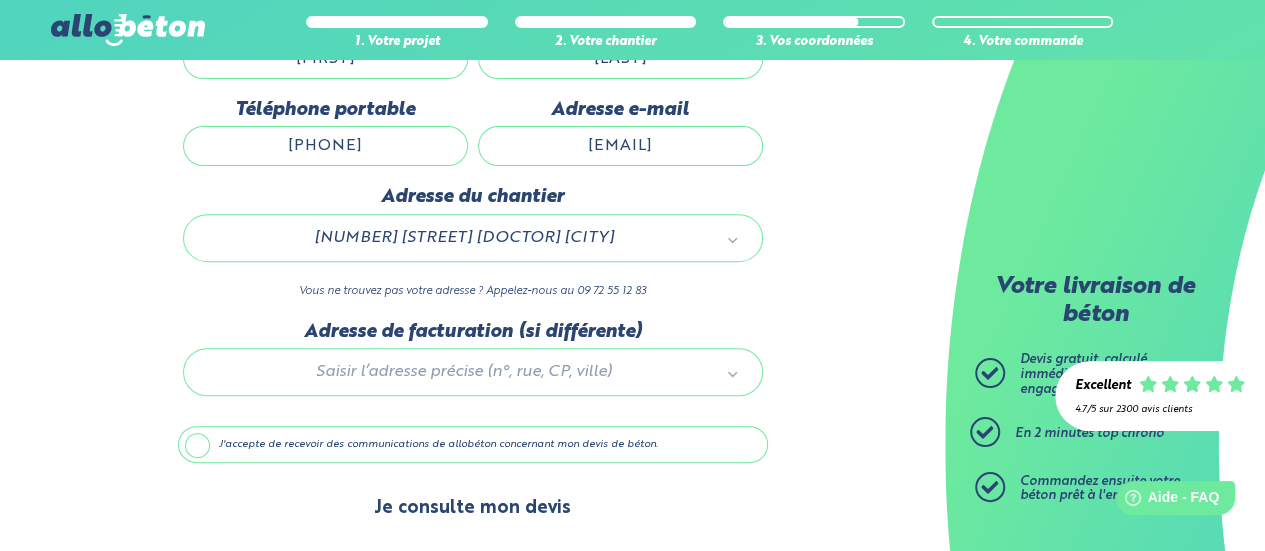 click on "Je consulte mon devis" at bounding box center (472, 508) 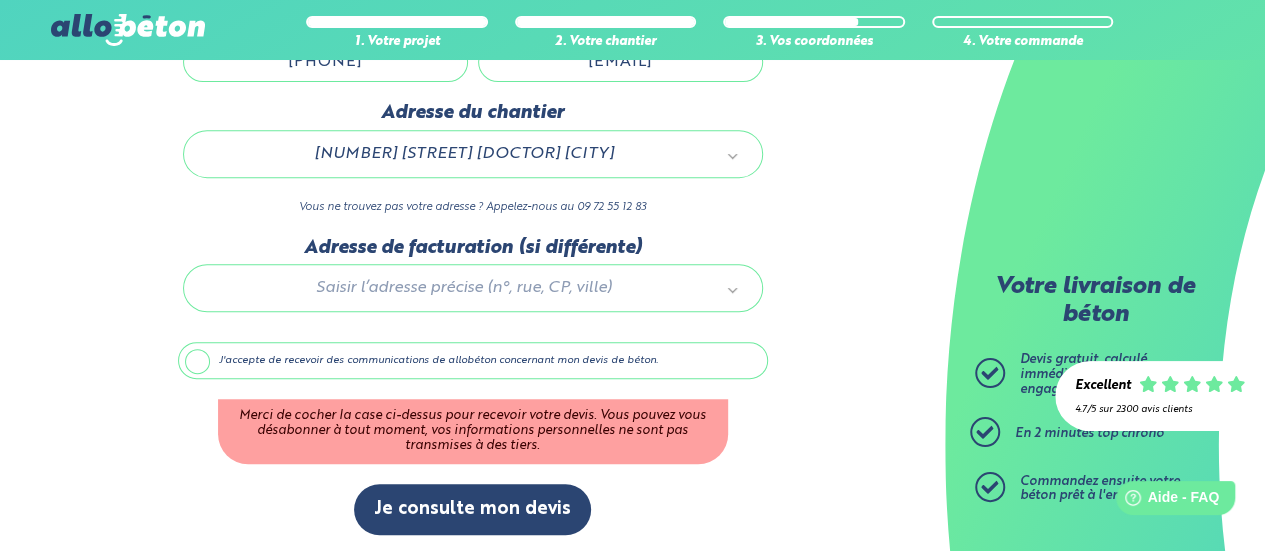 click on "J'accepte de recevoir des communications de allobéton concernant mon devis de béton." at bounding box center [473, 361] 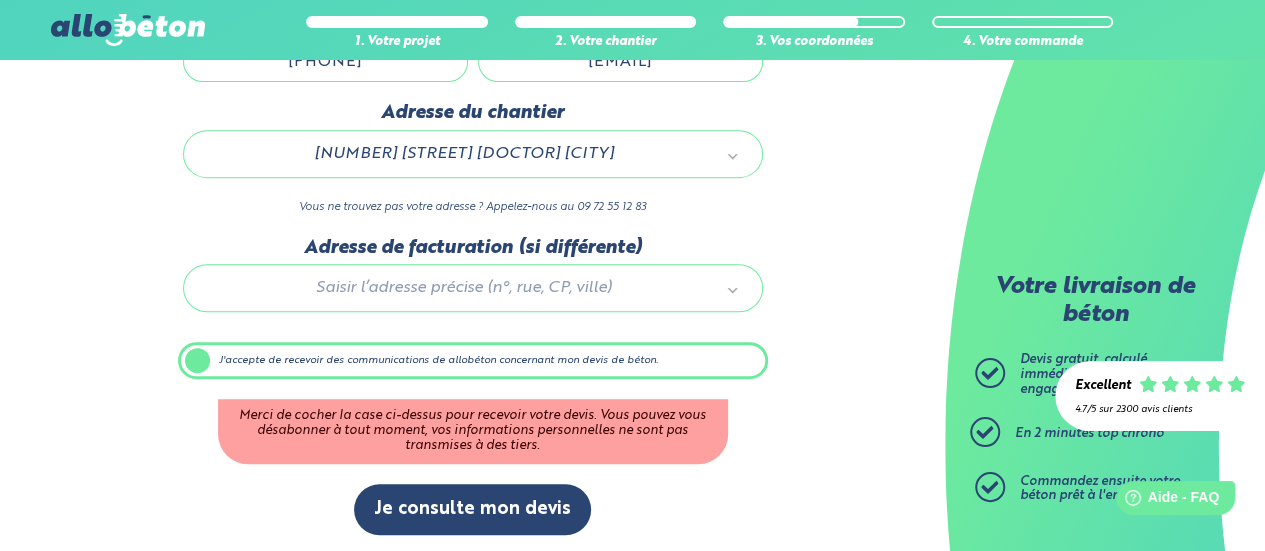 scroll, scrollTop: 270, scrollLeft: 0, axis: vertical 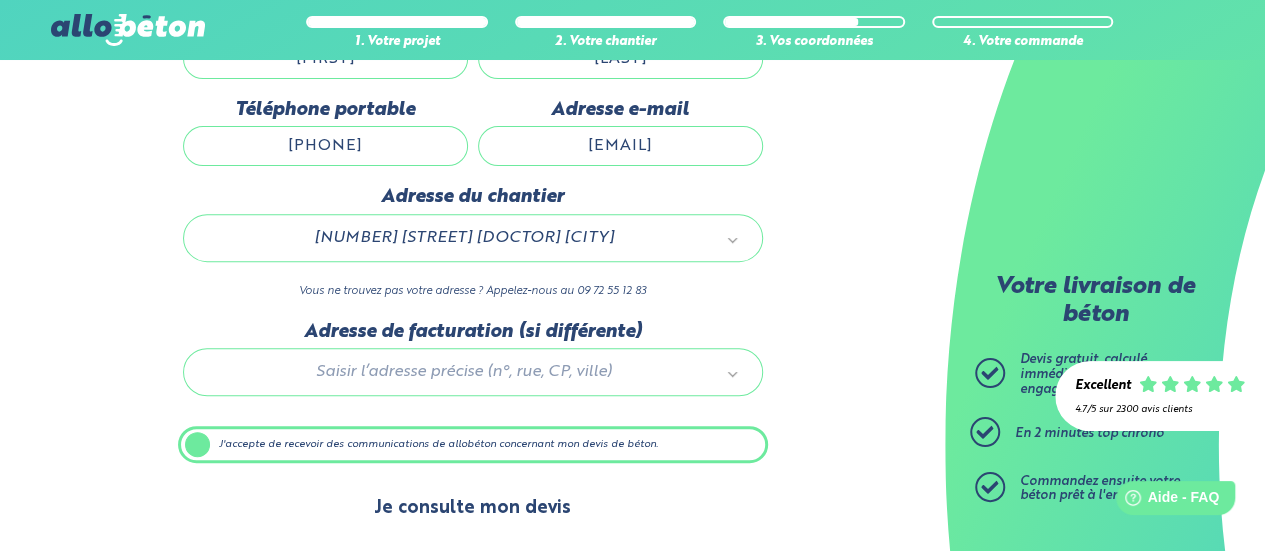 click on "Je consulte mon devis" at bounding box center (472, 508) 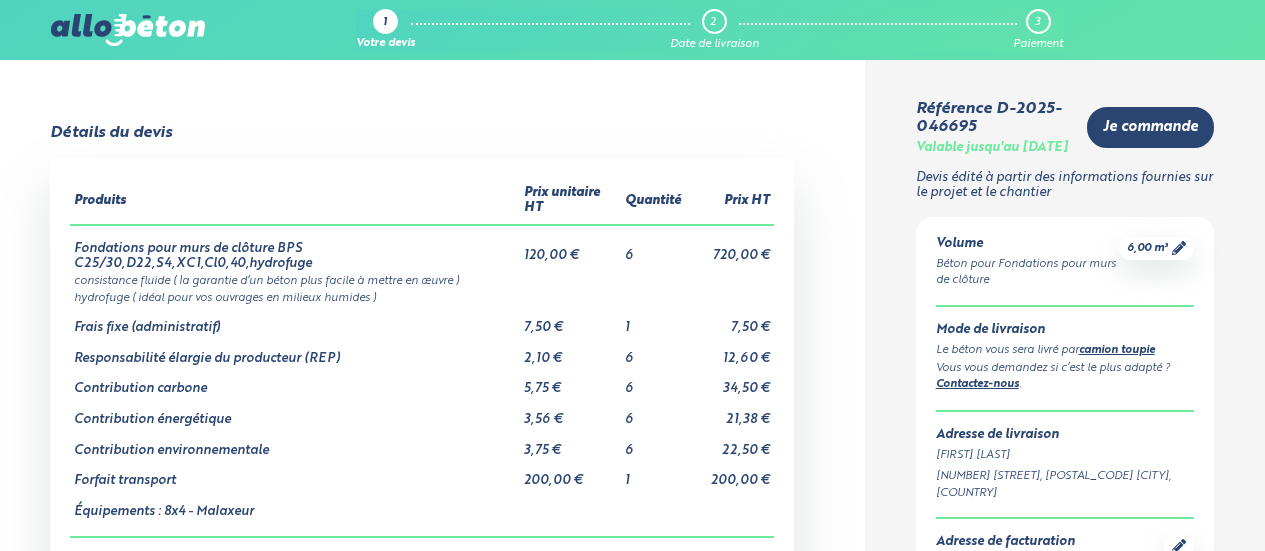 scroll, scrollTop: 0, scrollLeft: 0, axis: both 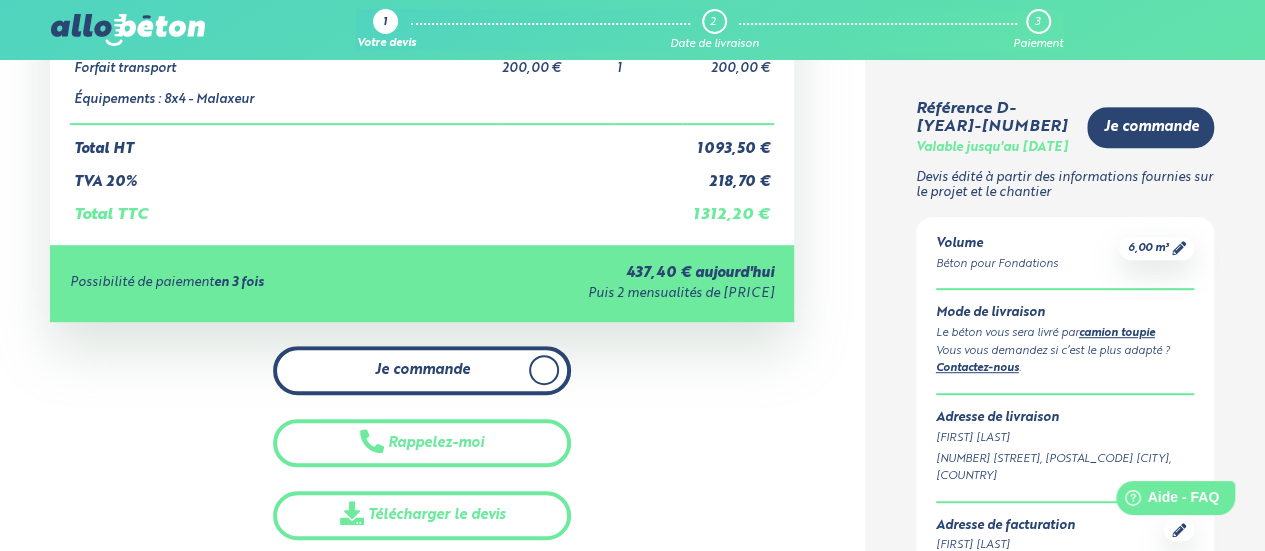 click on "Je commande" at bounding box center [422, 370] 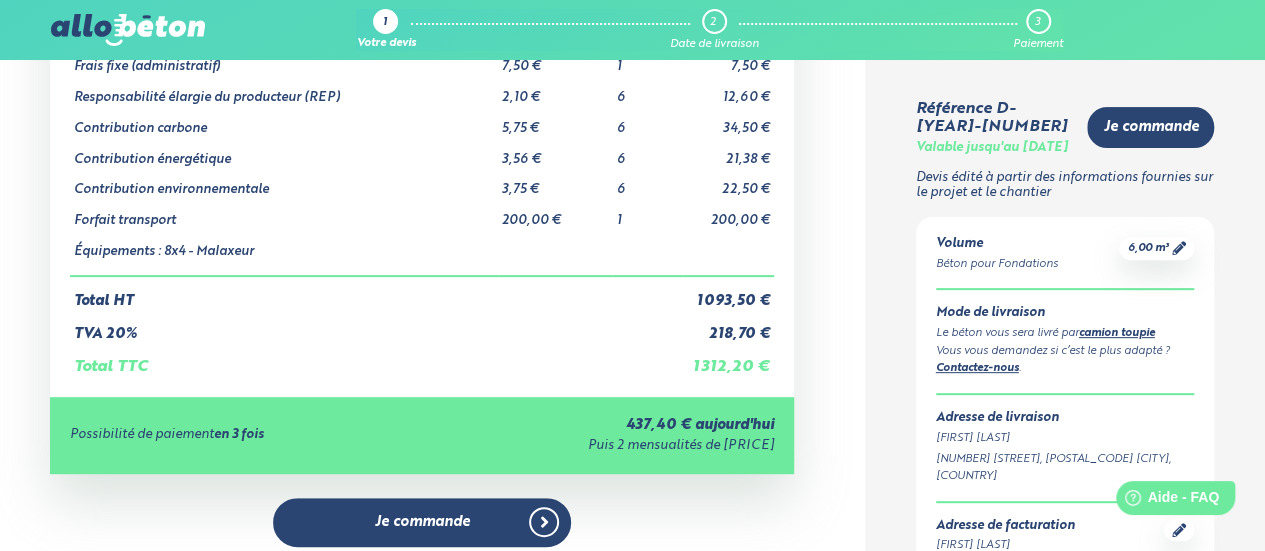 scroll, scrollTop: 100, scrollLeft: 0, axis: vertical 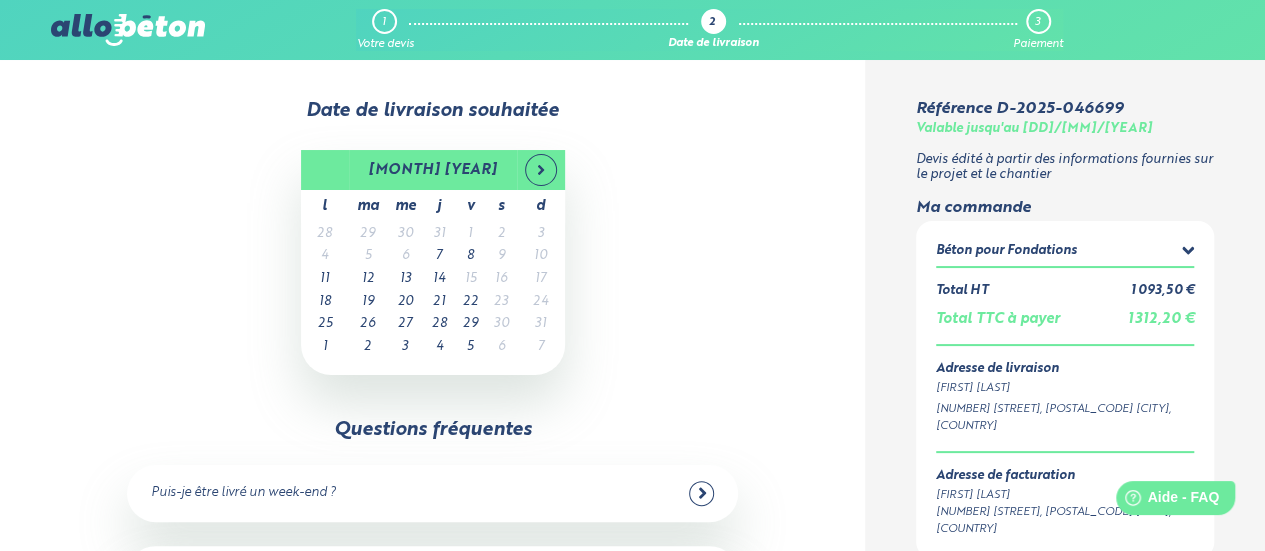 click on "août 2025
l ma me j v s d 28 29 30 31 1 2 3 4 5 6 7 8 9 10 11 12 13 14 15 16 17 18 19 20 21 22 23 24 25 26 27 28 29 30 31 1 2 3 4 5 6 7 Aujourd'hui Effacer" at bounding box center [433, 262] 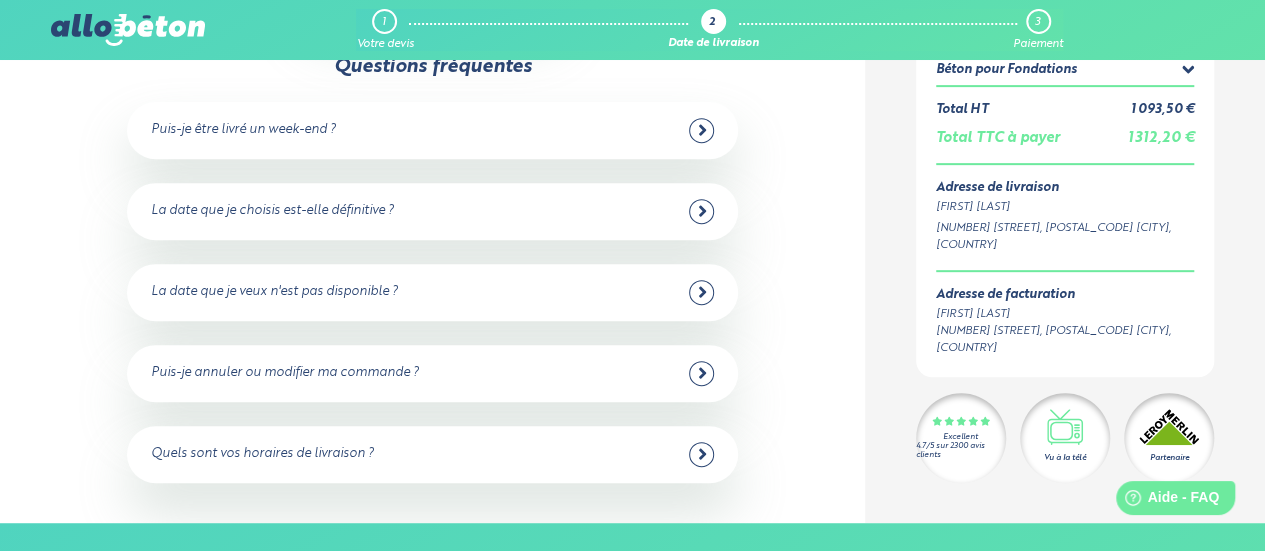 scroll, scrollTop: 0, scrollLeft: 0, axis: both 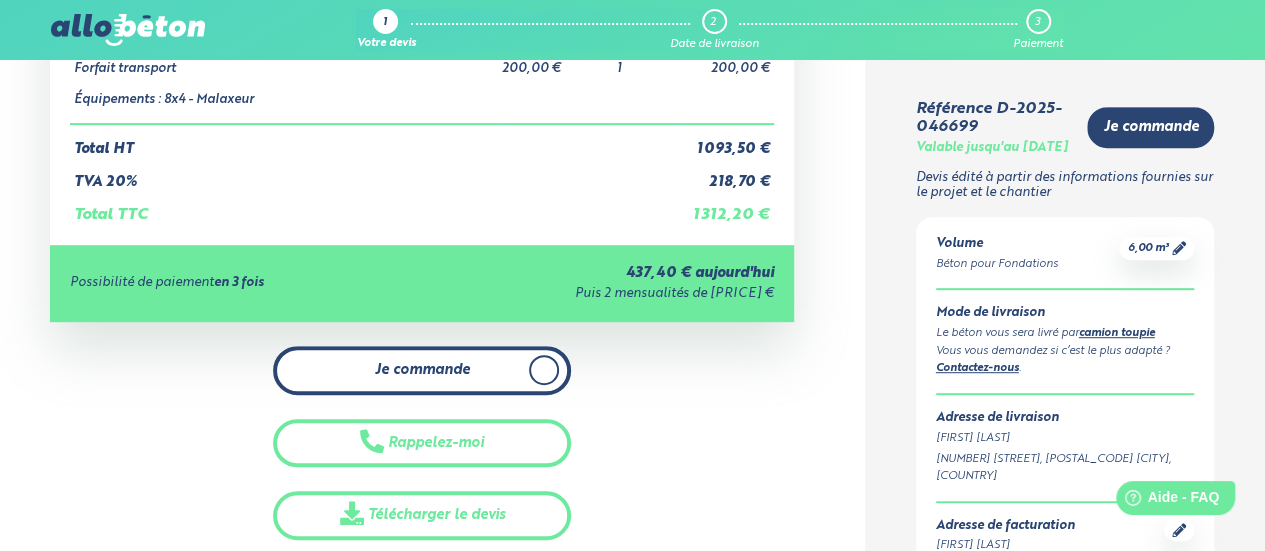 click on "Je commande" at bounding box center (422, 370) 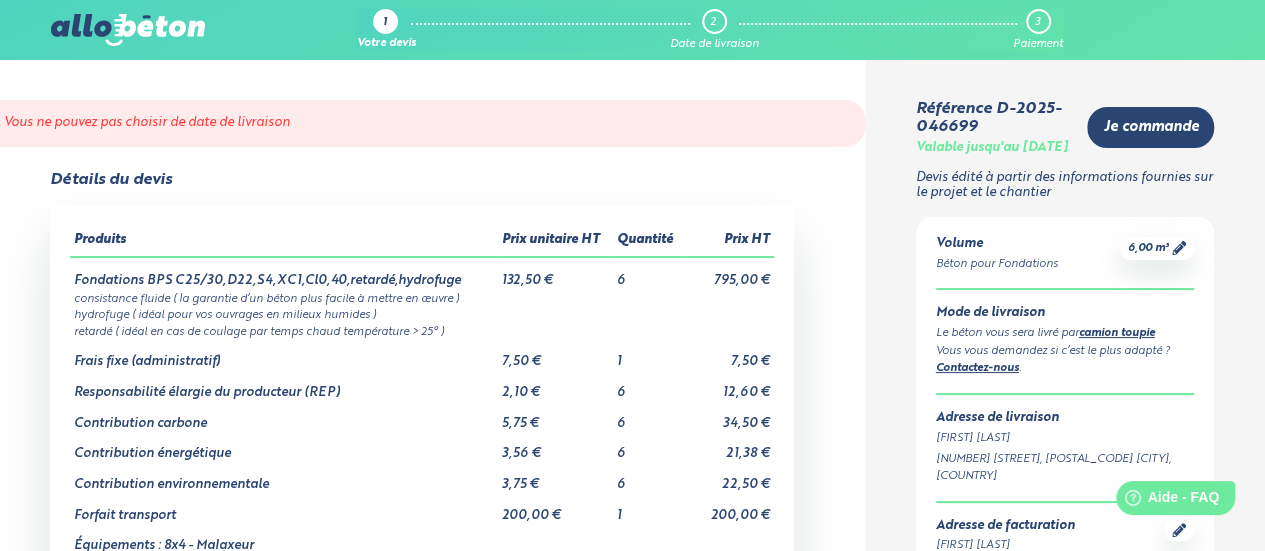 scroll, scrollTop: 0, scrollLeft: 0, axis: both 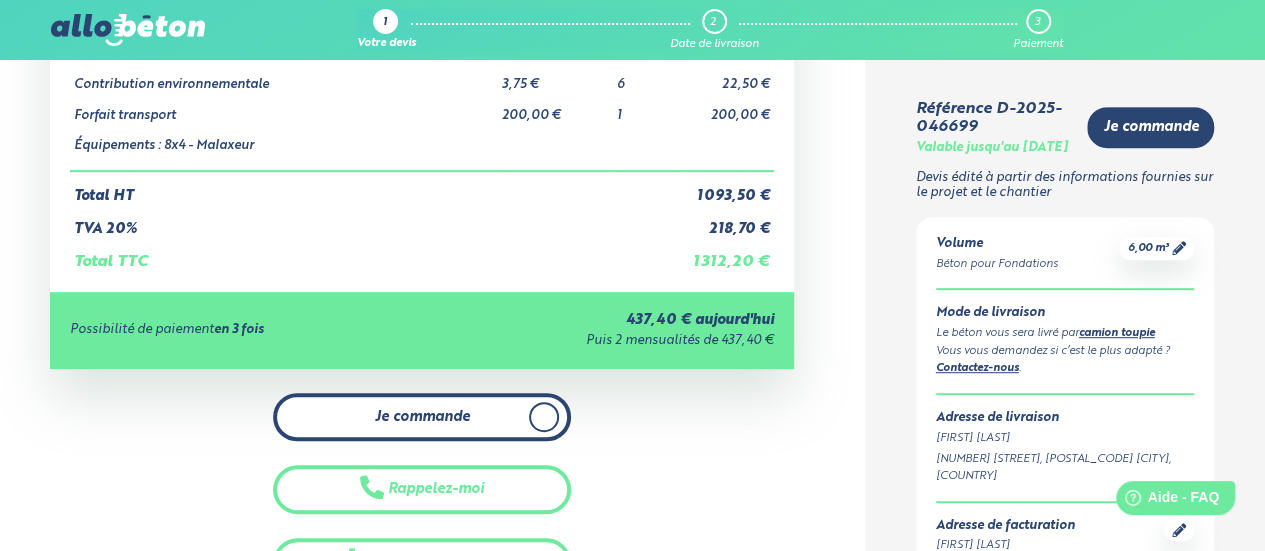 click on "Je commande" at bounding box center [422, 417] 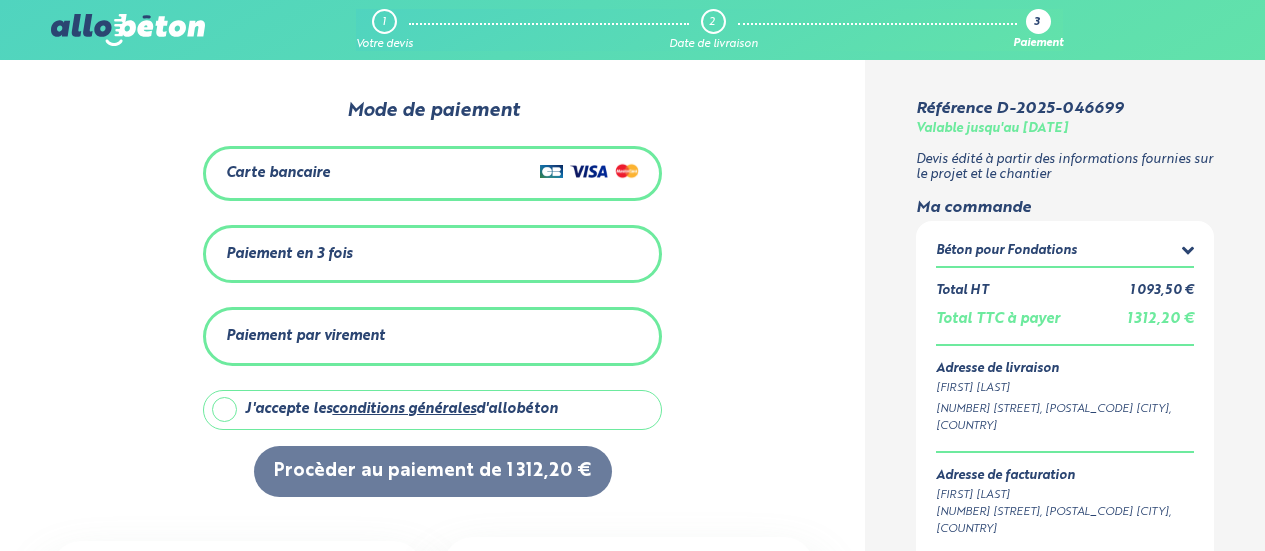 scroll, scrollTop: 0, scrollLeft: 0, axis: both 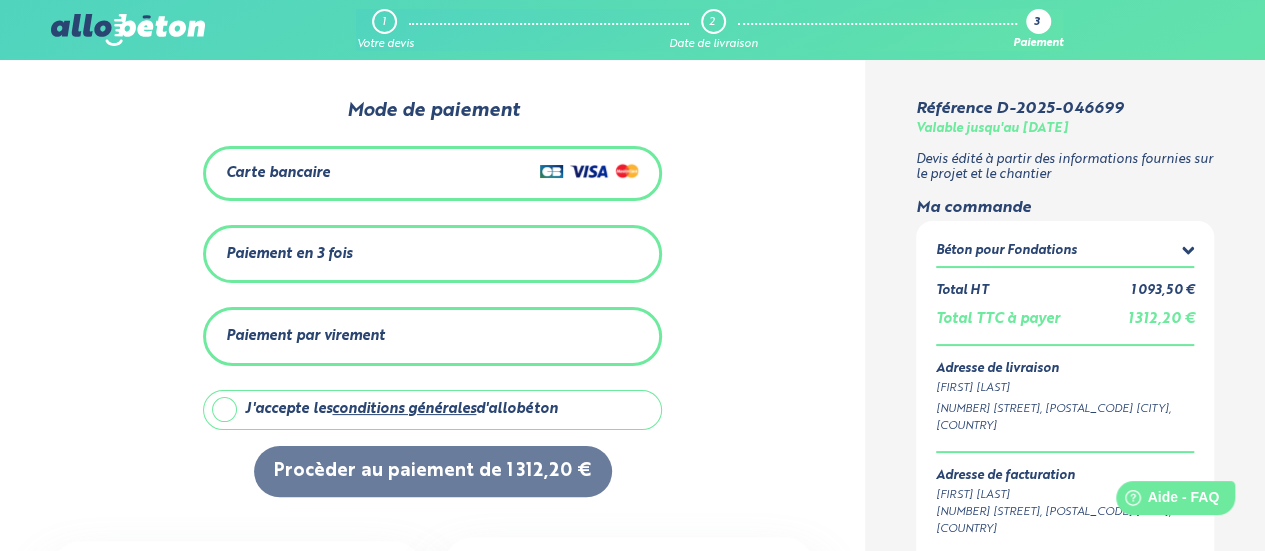 click on "Carte bancaire" at bounding box center (432, 173) 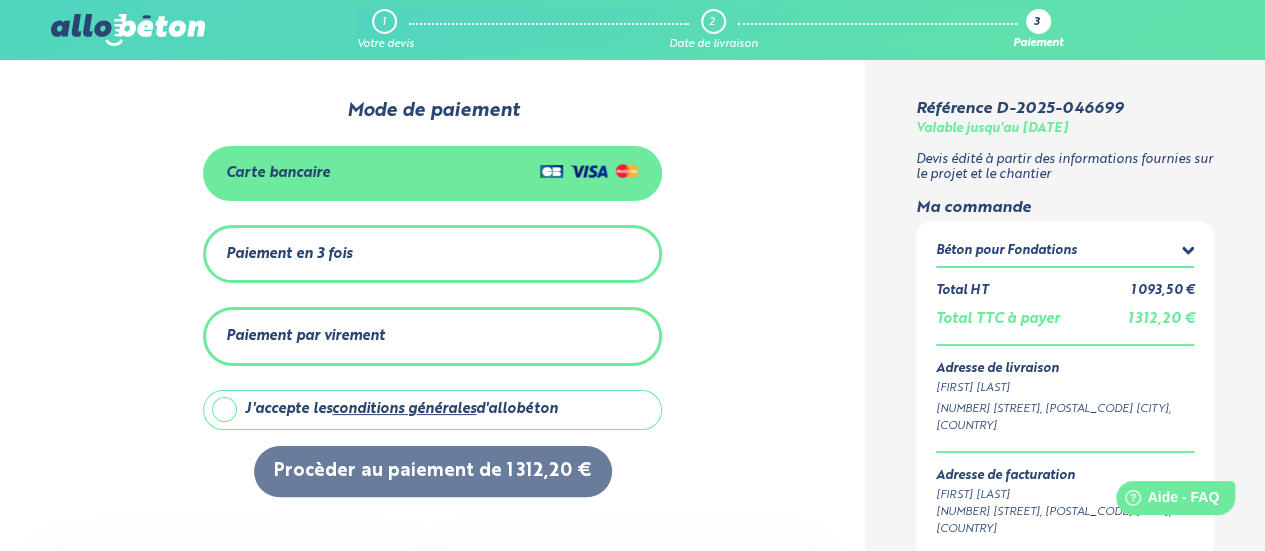 click on "J'accepte les  conditions générales  d'allobéton" at bounding box center (432, 410) 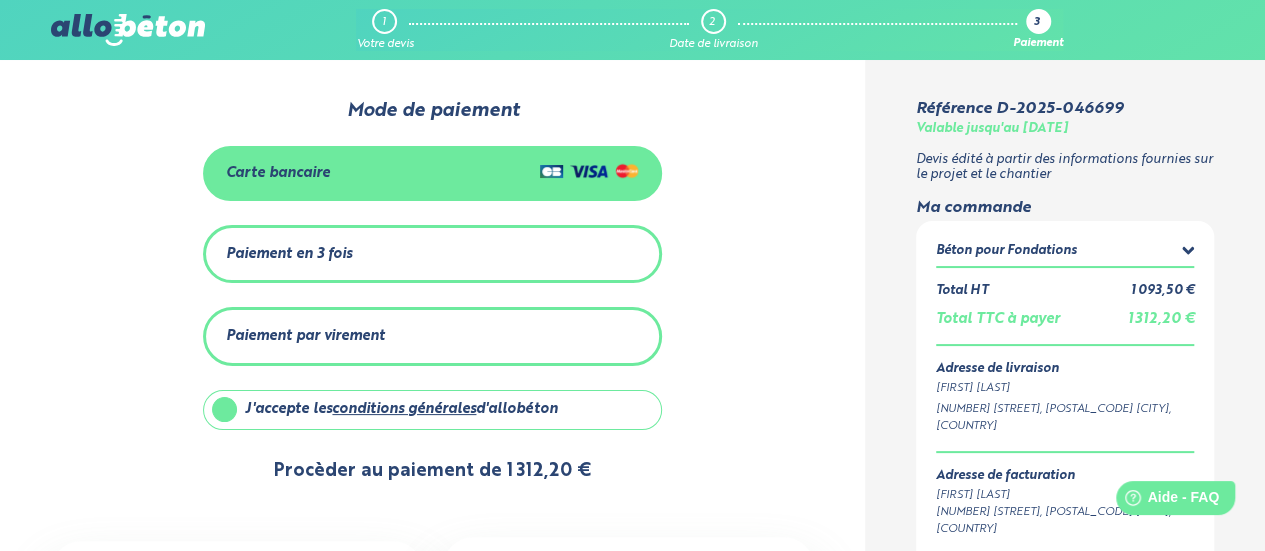 click on "Procèder au paiement de 1 312,20 €" at bounding box center [433, 471] 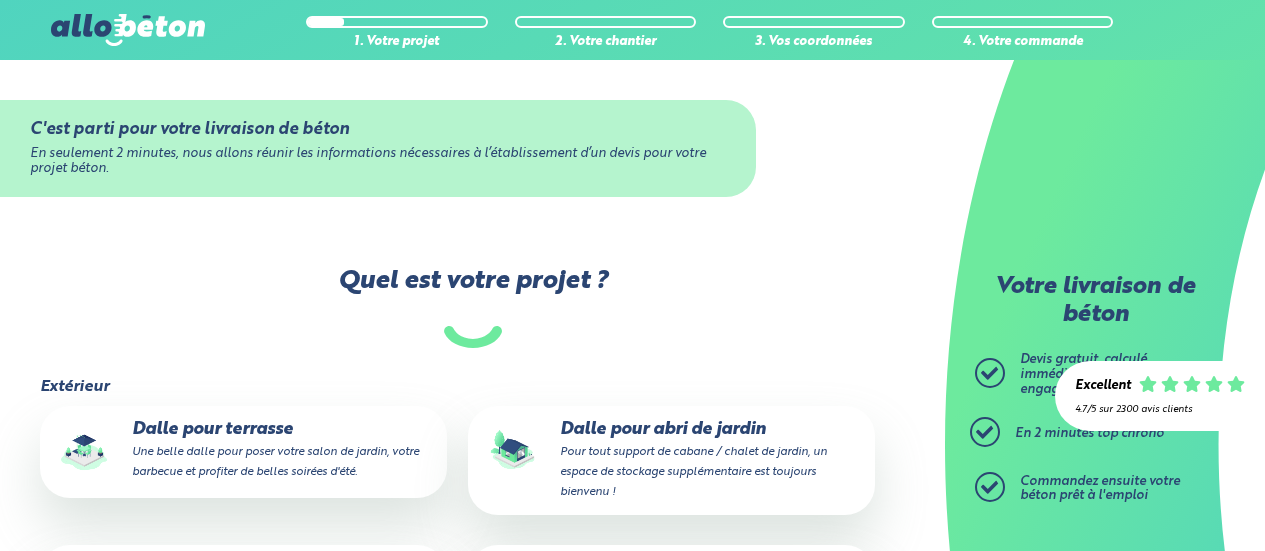 scroll, scrollTop: 270, scrollLeft: 0, axis: vertical 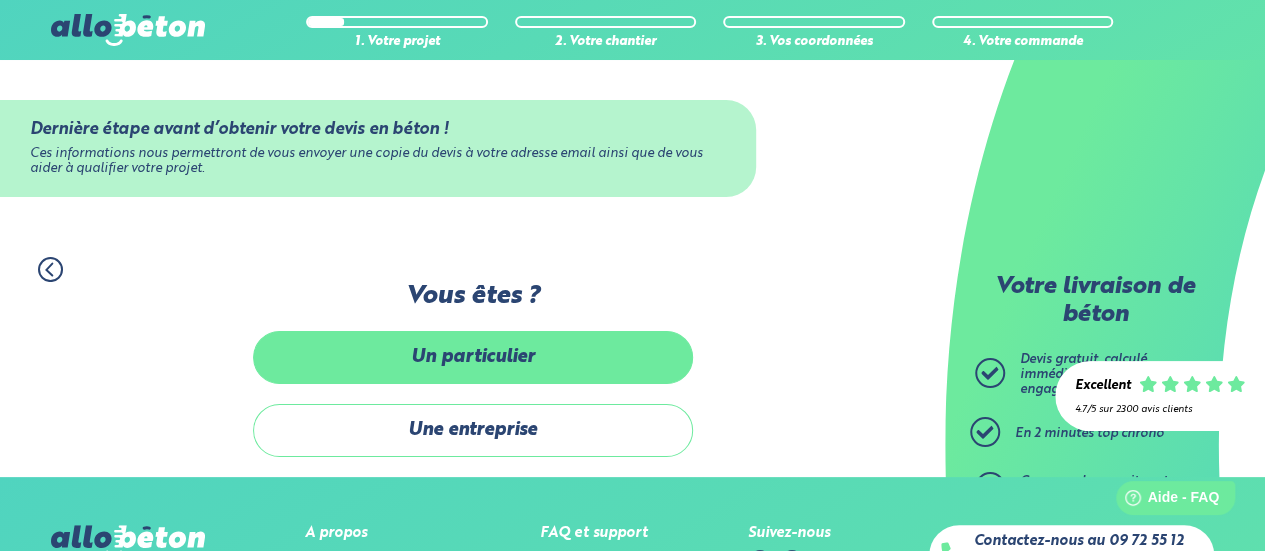 click on "Un particulier" at bounding box center [473, 357] 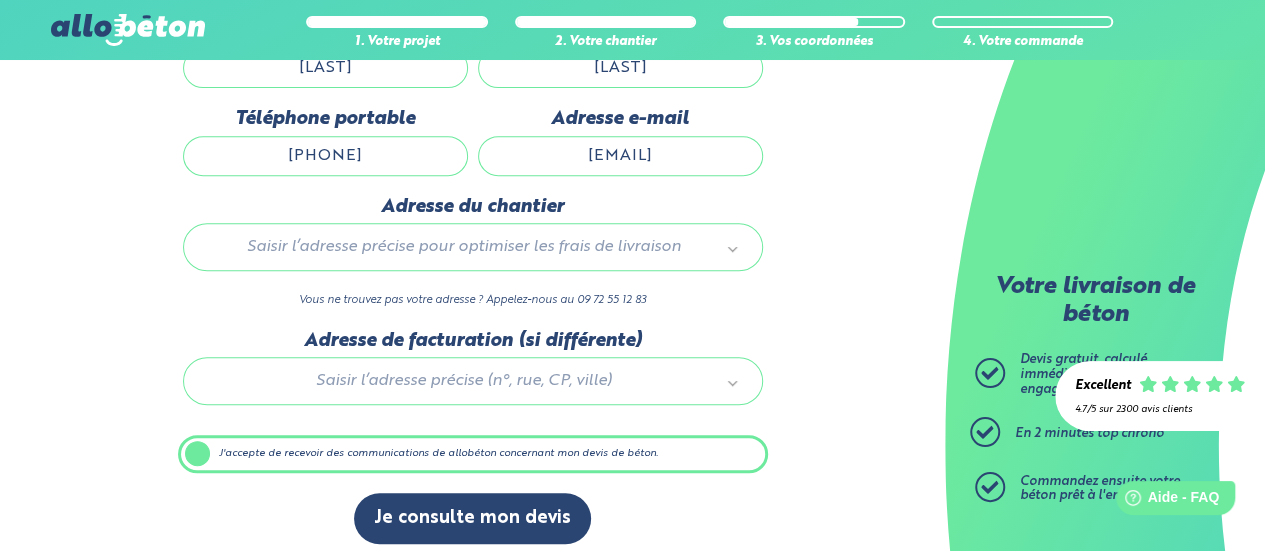 scroll, scrollTop: 356, scrollLeft: 0, axis: vertical 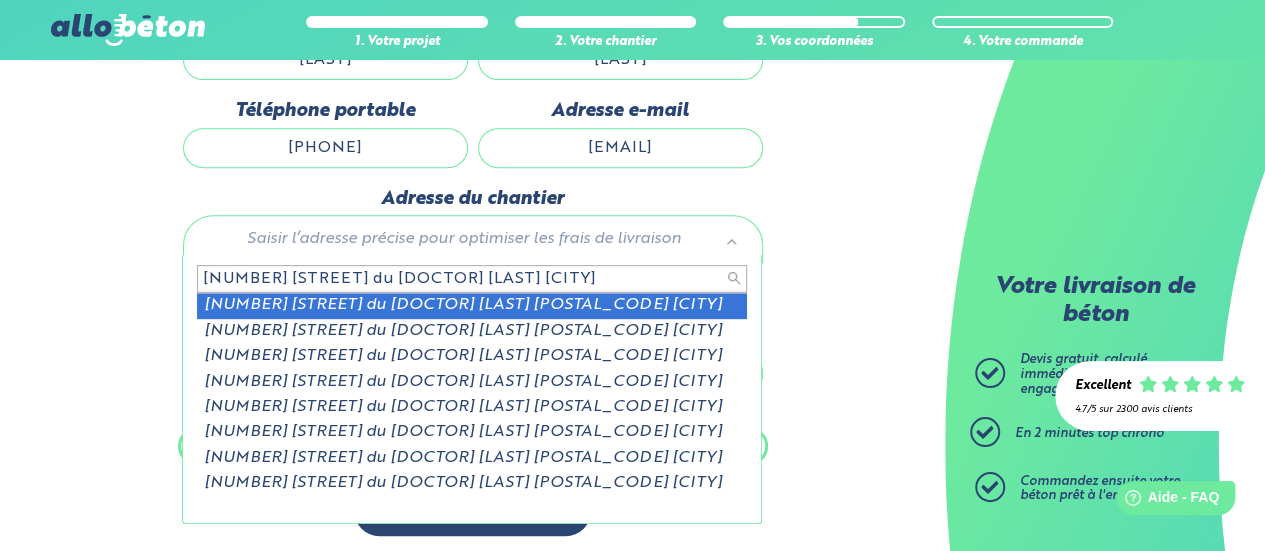 type on "27 rue du docteur calmette neuill" 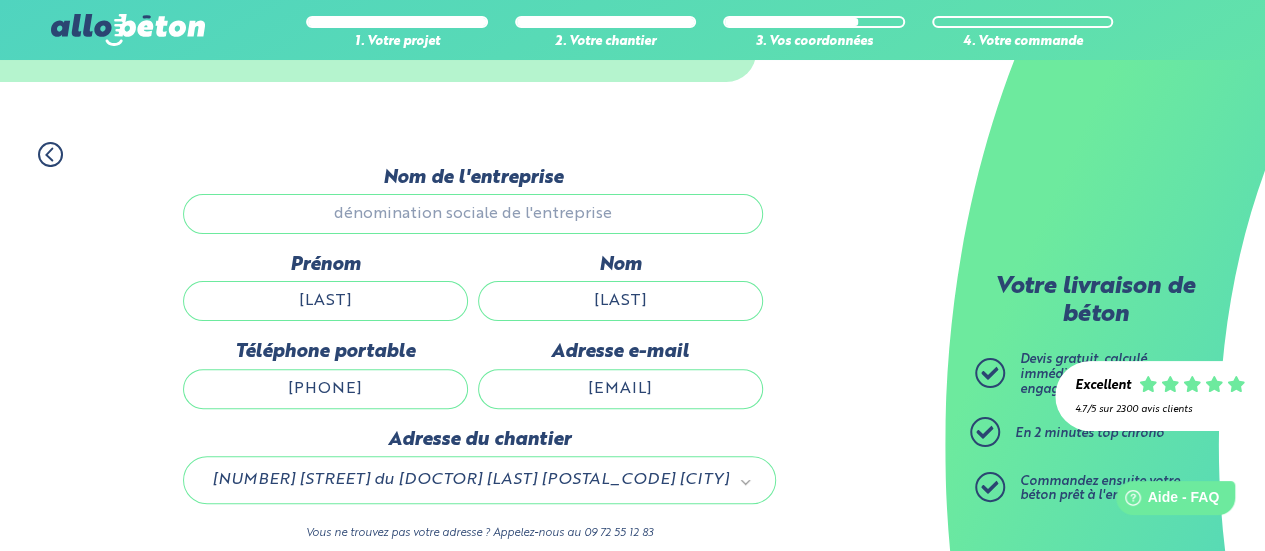 scroll, scrollTop: 0, scrollLeft: 0, axis: both 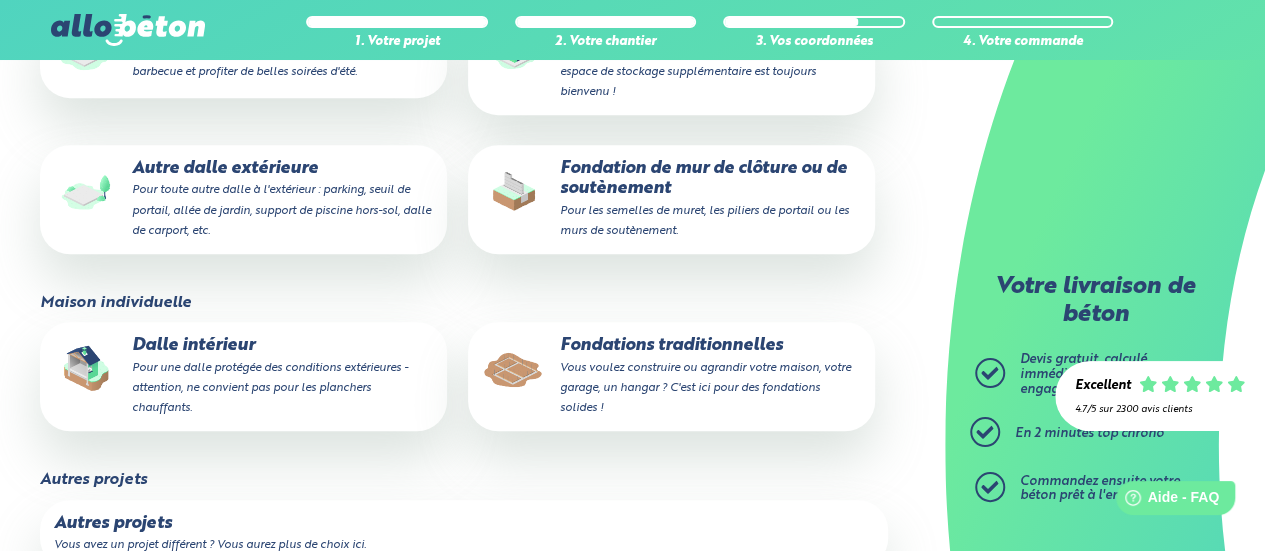 click on "Vous voulez construire ou agrandir votre maison, votre garage, un hangar ? C'est ici pour des fondations solides !" at bounding box center (705, 388) 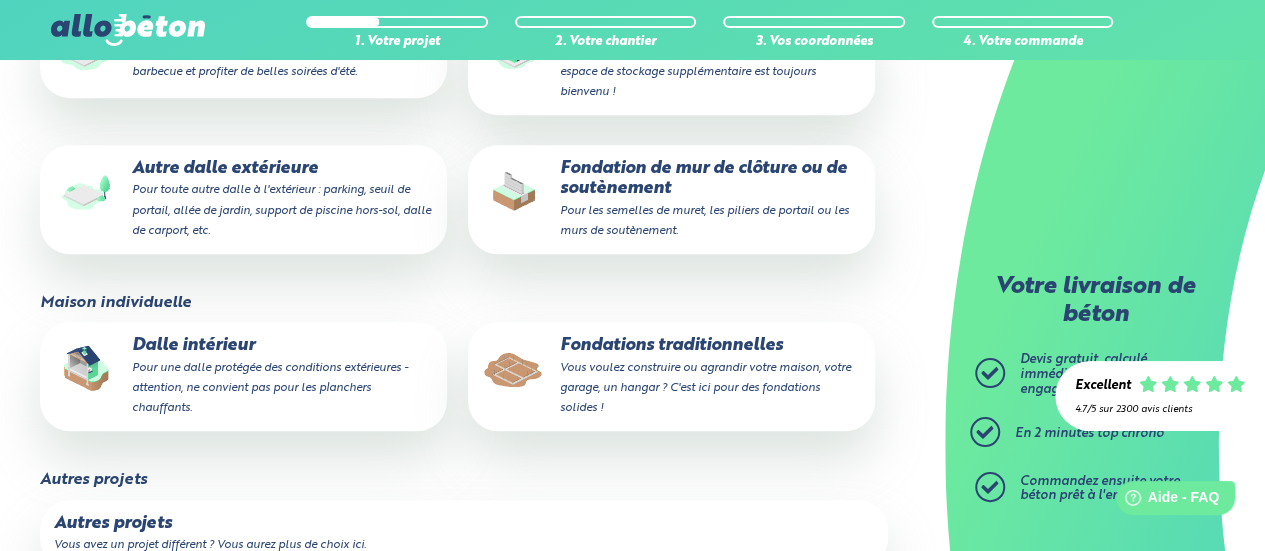 scroll, scrollTop: 0, scrollLeft: 0, axis: both 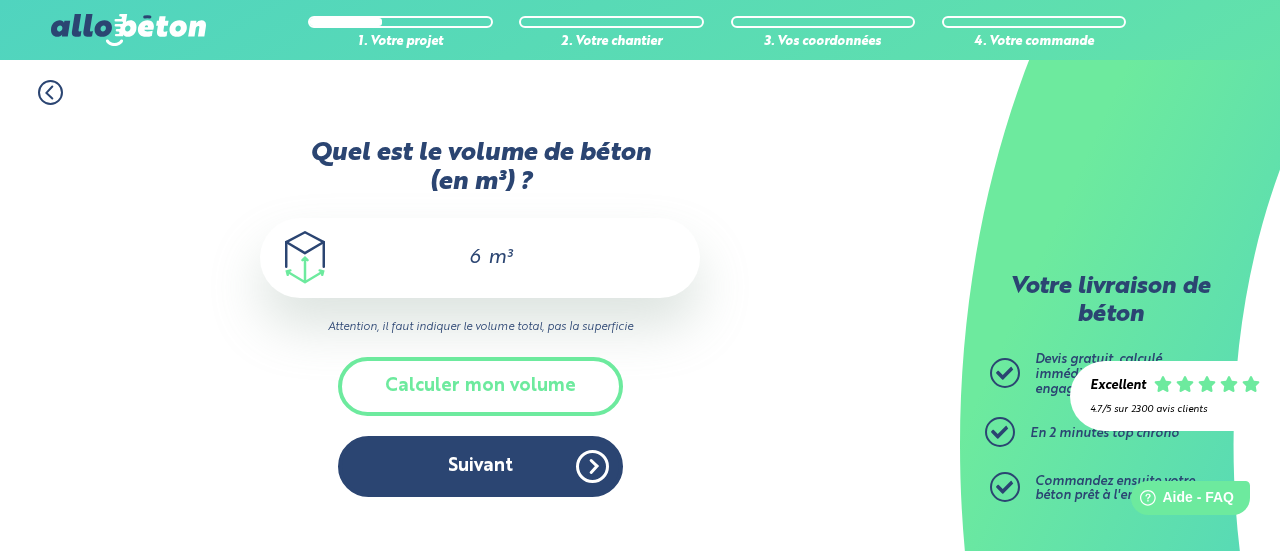 click on "m³" at bounding box center [500, 258] 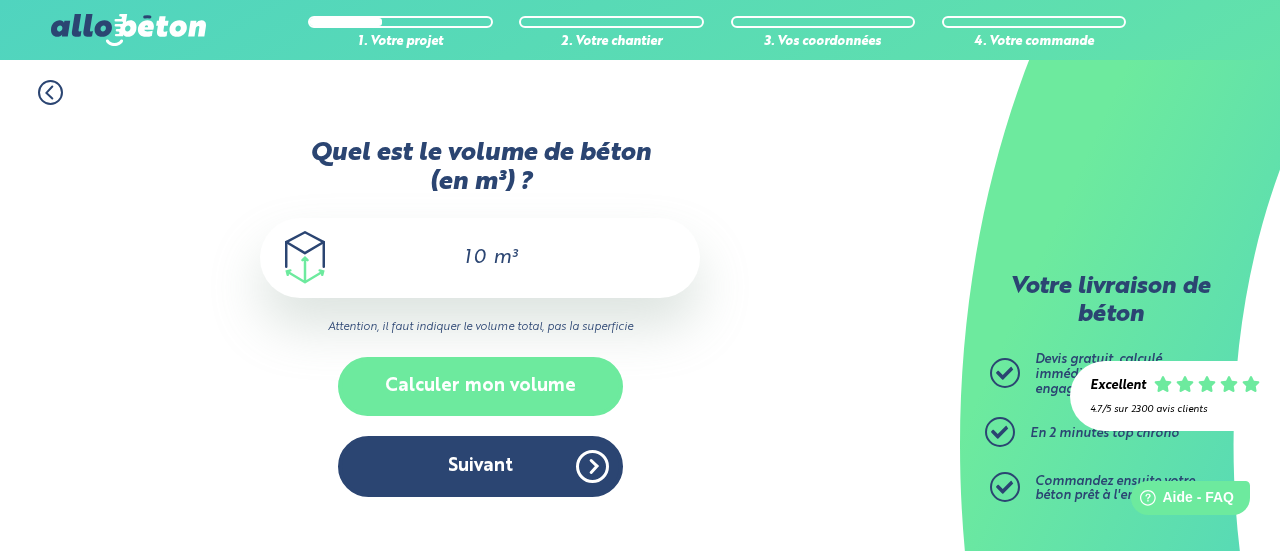 type on "10" 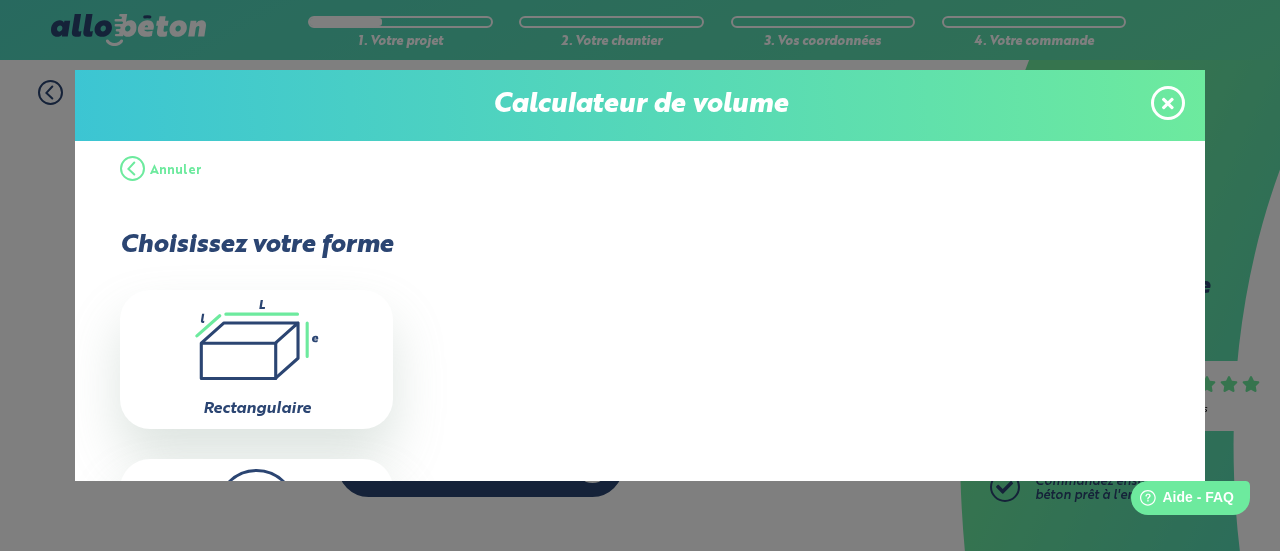 click 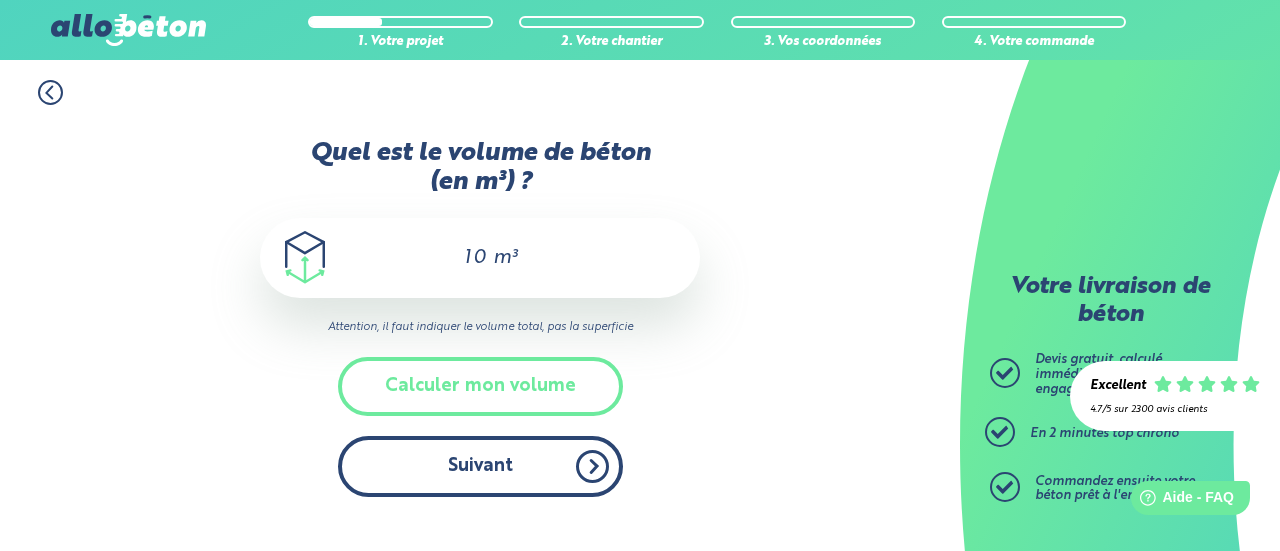 click on "Suivant" at bounding box center (480, 466) 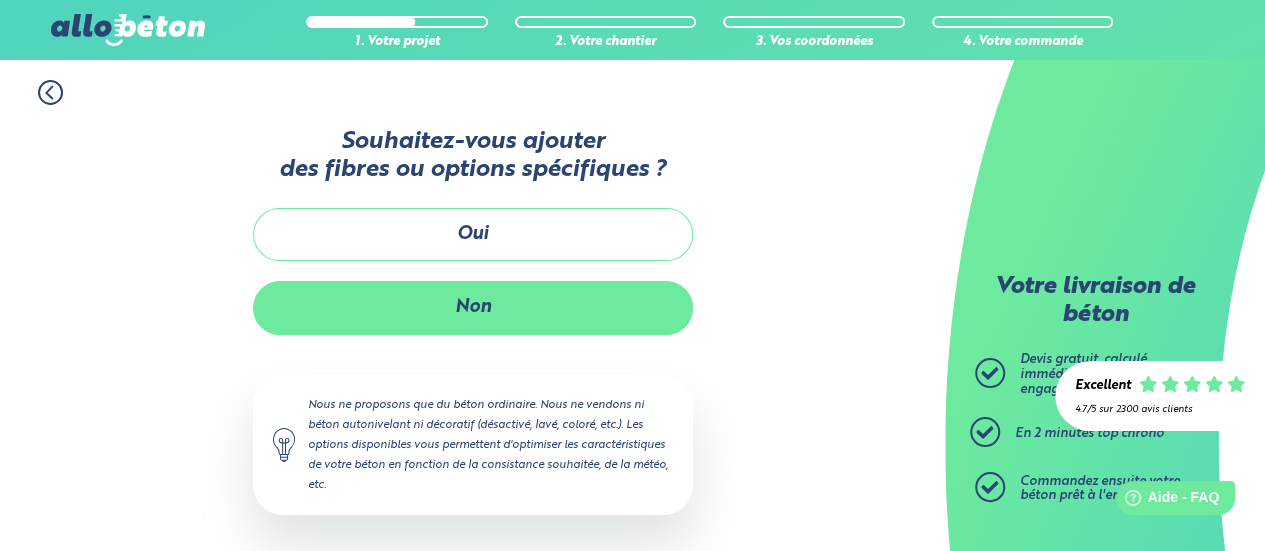 click on "Non" at bounding box center [473, 307] 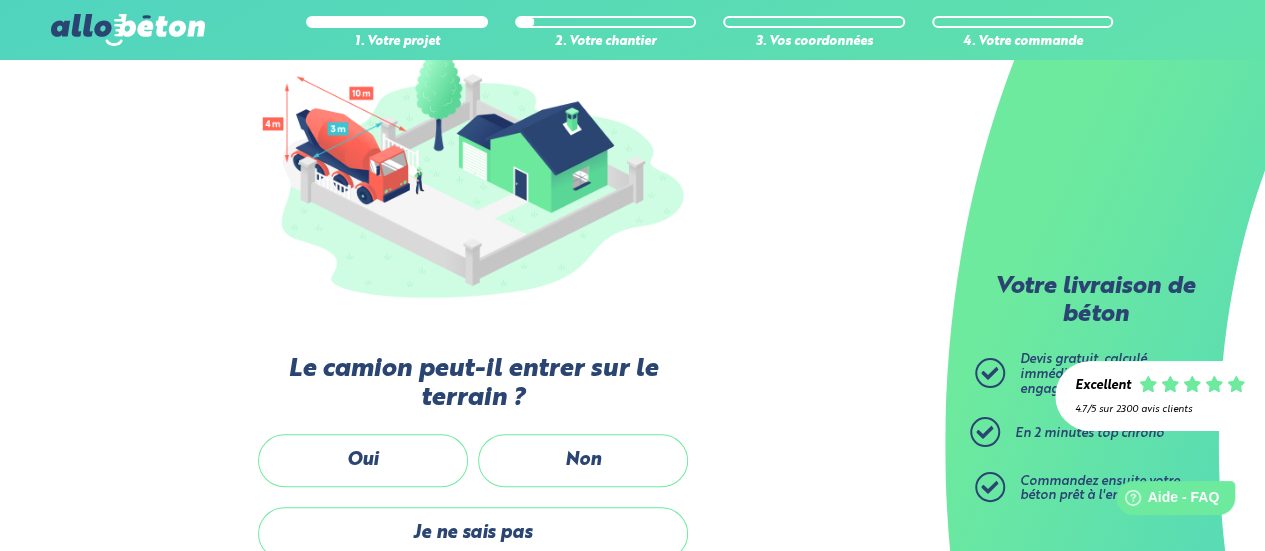scroll, scrollTop: 400, scrollLeft: 0, axis: vertical 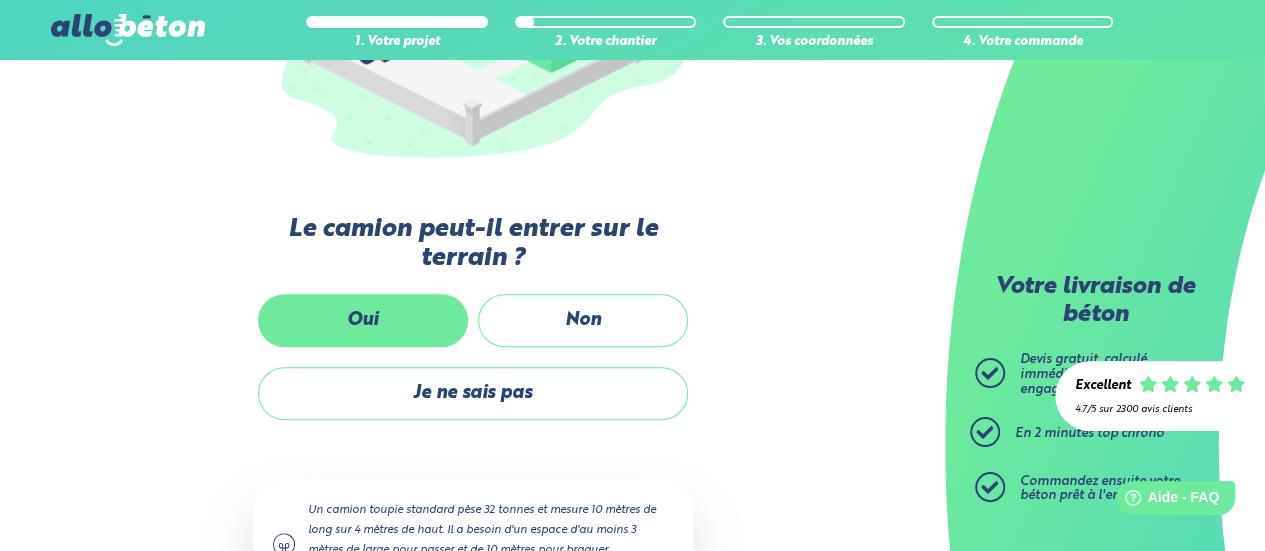 click on "Oui" at bounding box center (363, 320) 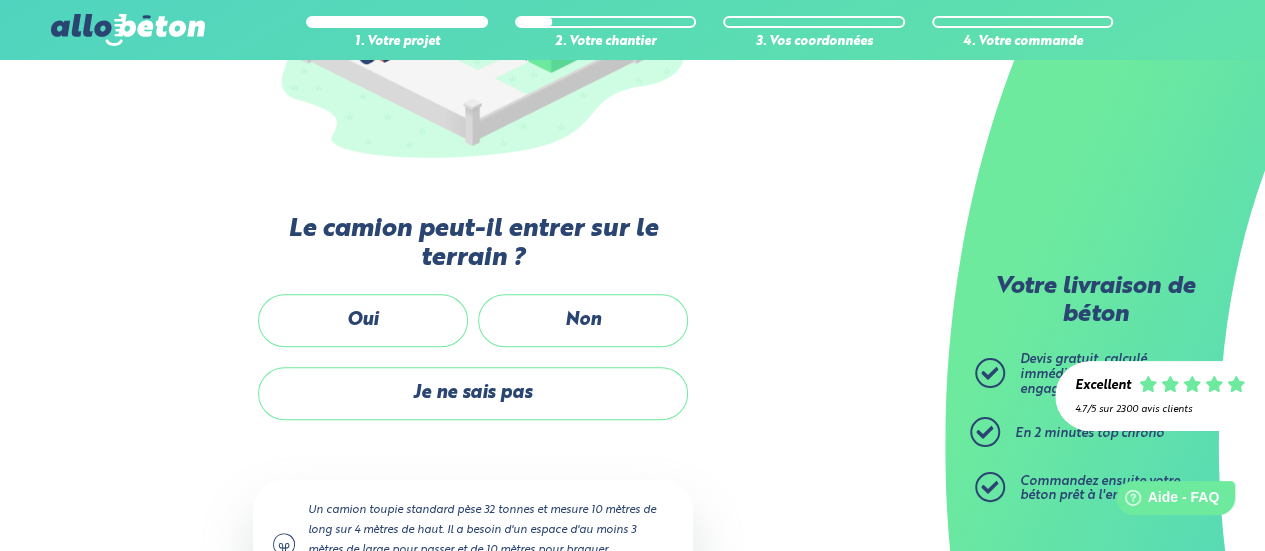 scroll, scrollTop: 0, scrollLeft: 0, axis: both 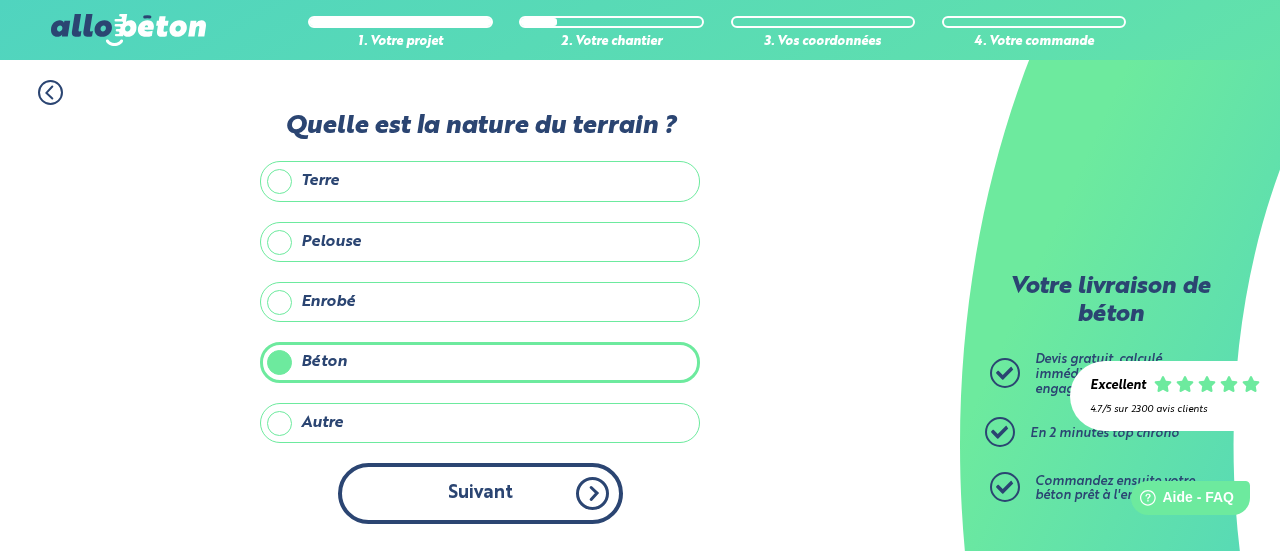 click on "Suivant" at bounding box center [480, 493] 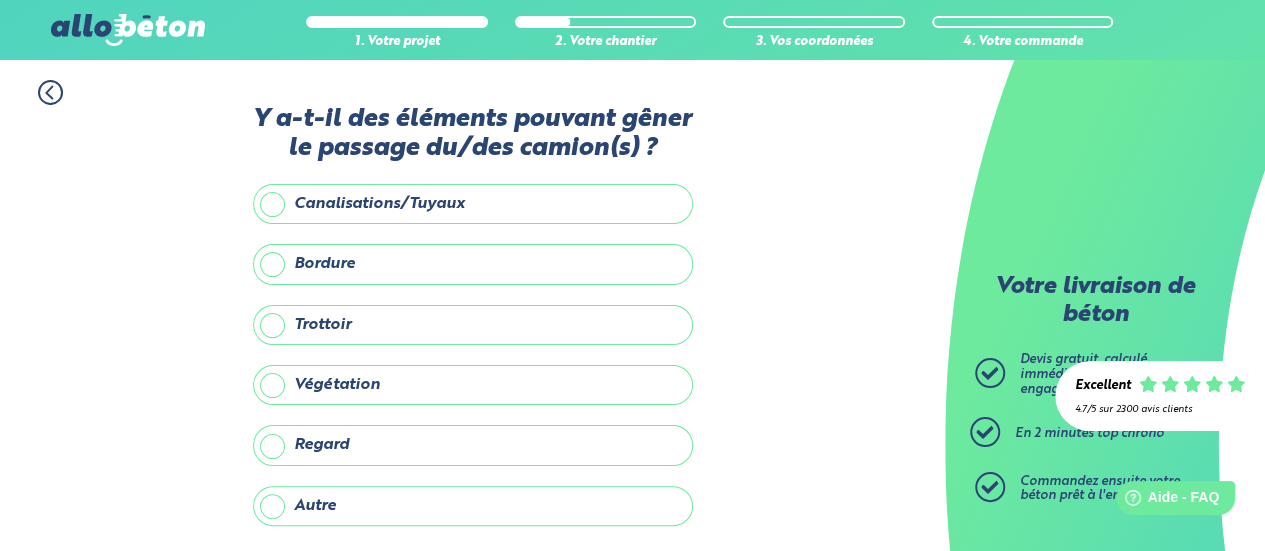 scroll, scrollTop: 152, scrollLeft: 0, axis: vertical 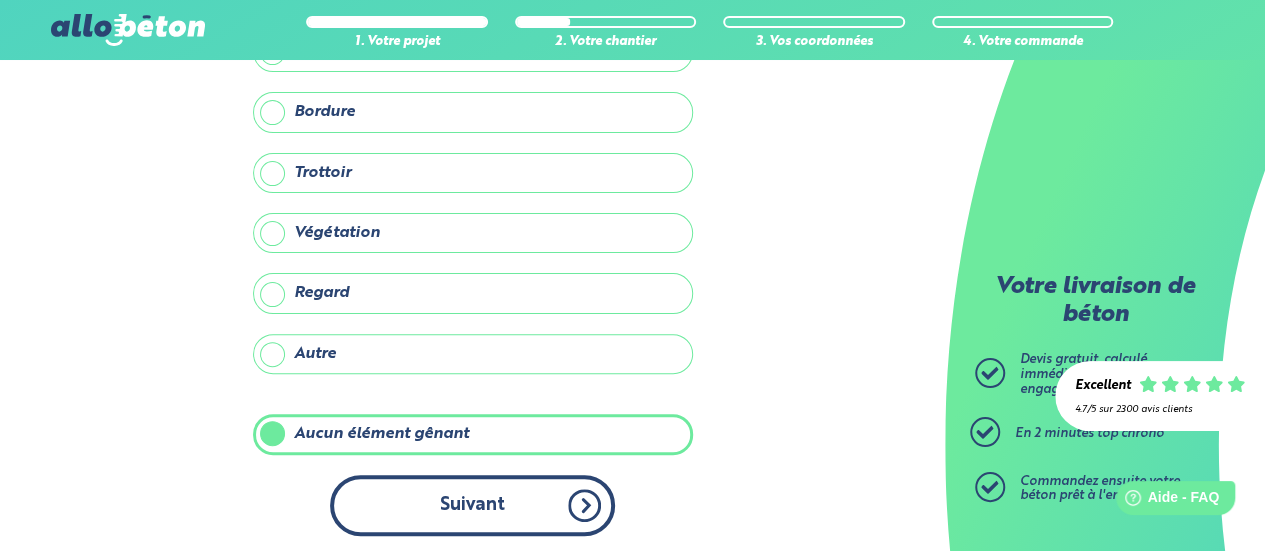 click on "Suivant" at bounding box center [472, 505] 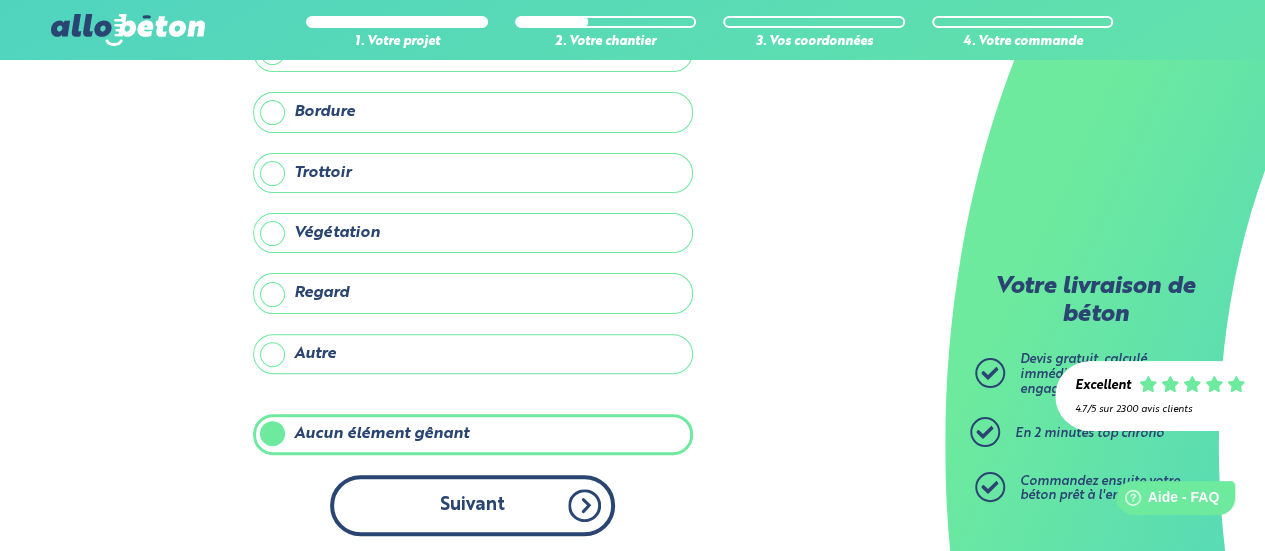 scroll, scrollTop: 0, scrollLeft: 0, axis: both 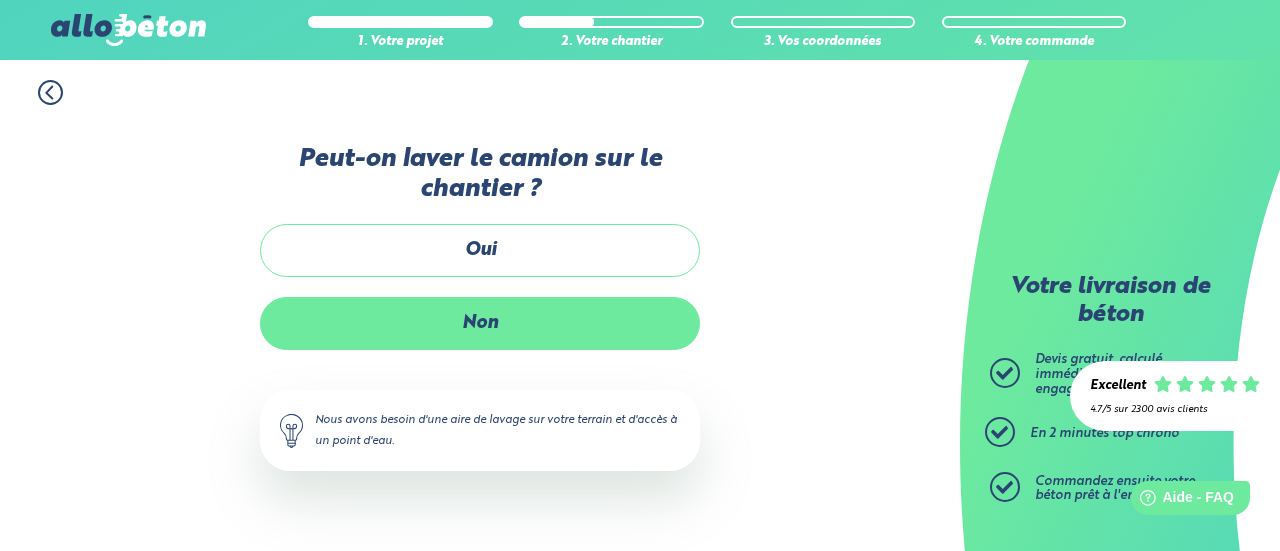 click on "Non" at bounding box center [480, 323] 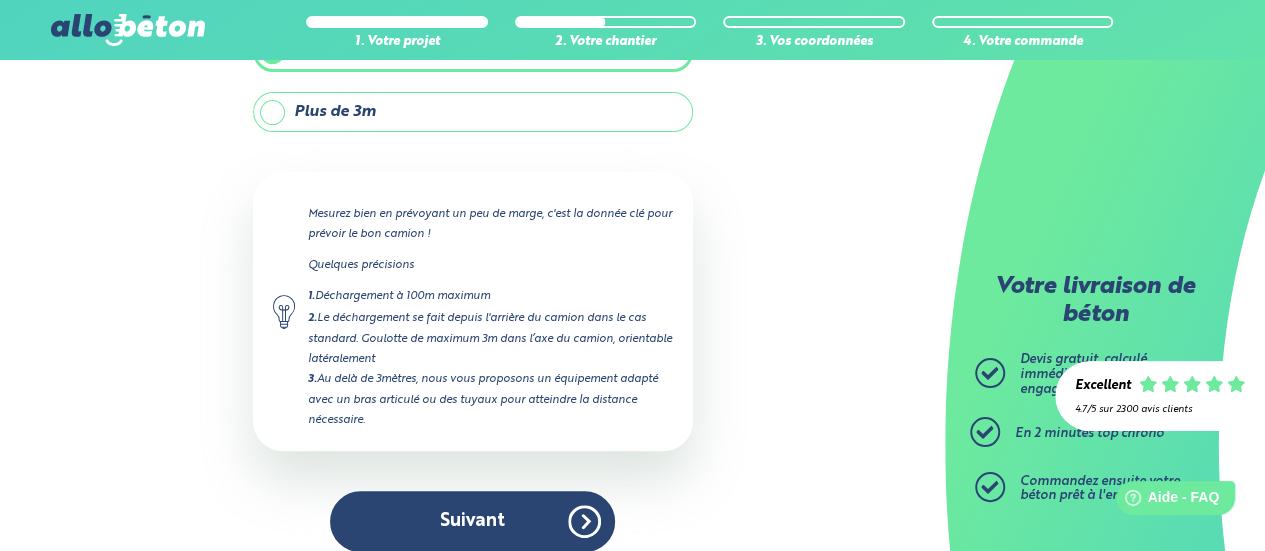 scroll, scrollTop: 257, scrollLeft: 0, axis: vertical 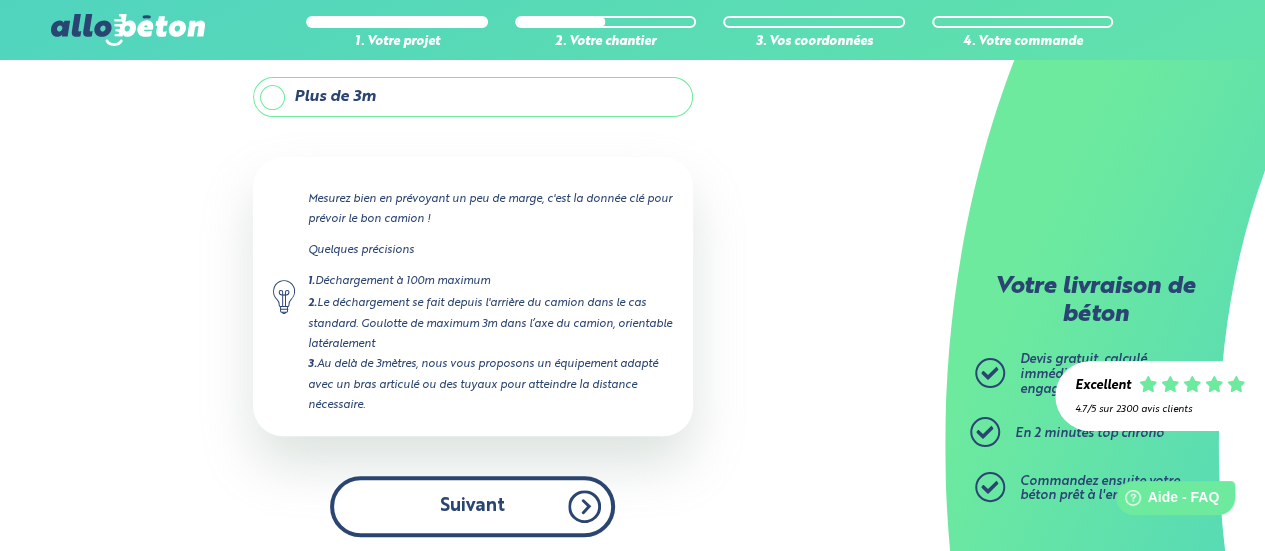 click on "Suivant" at bounding box center (472, 506) 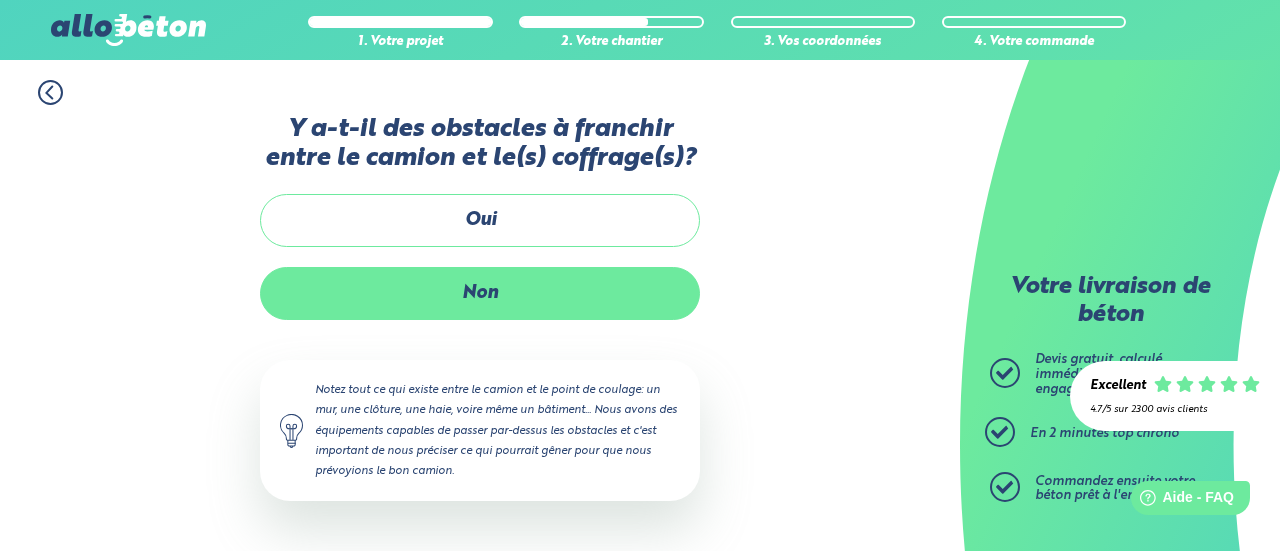 click on "Non" at bounding box center [480, 293] 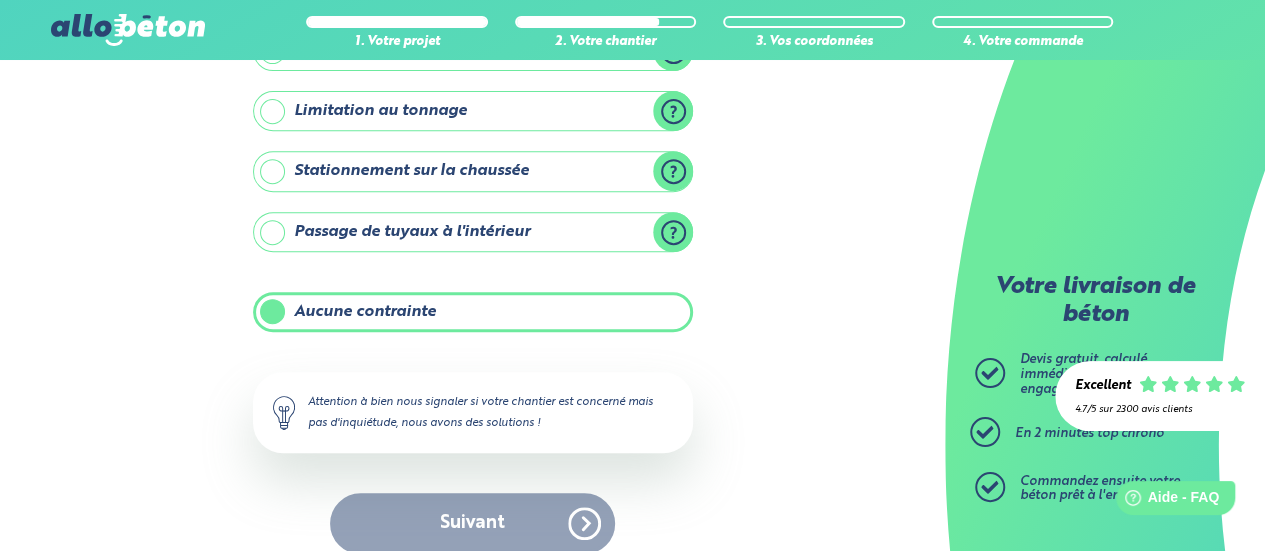 scroll, scrollTop: 370, scrollLeft: 0, axis: vertical 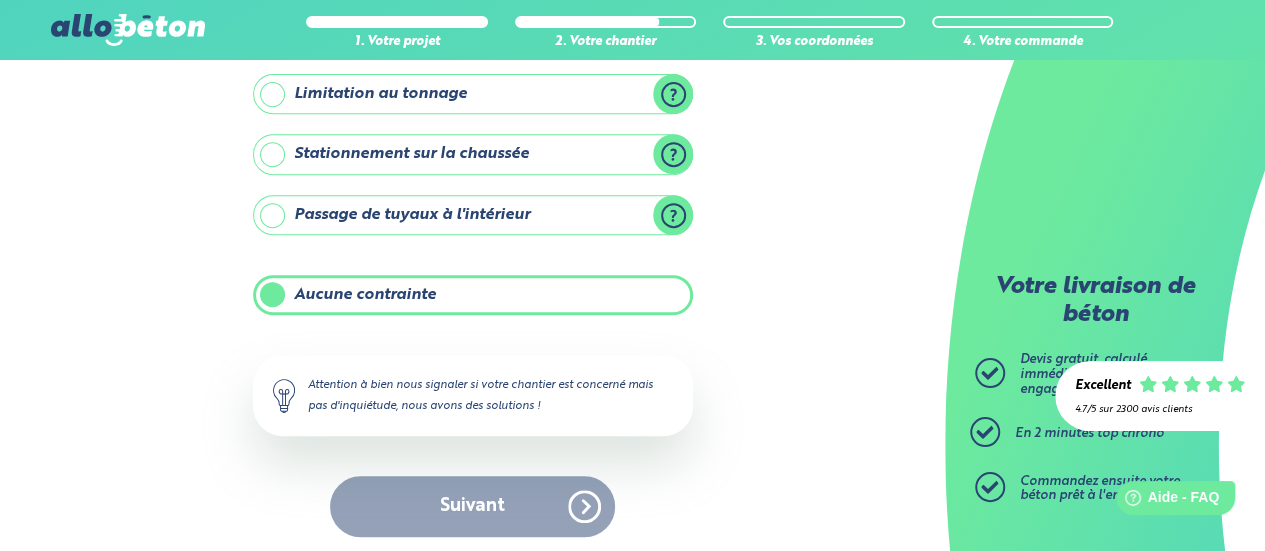 click on "Suivant" at bounding box center (473, 506) 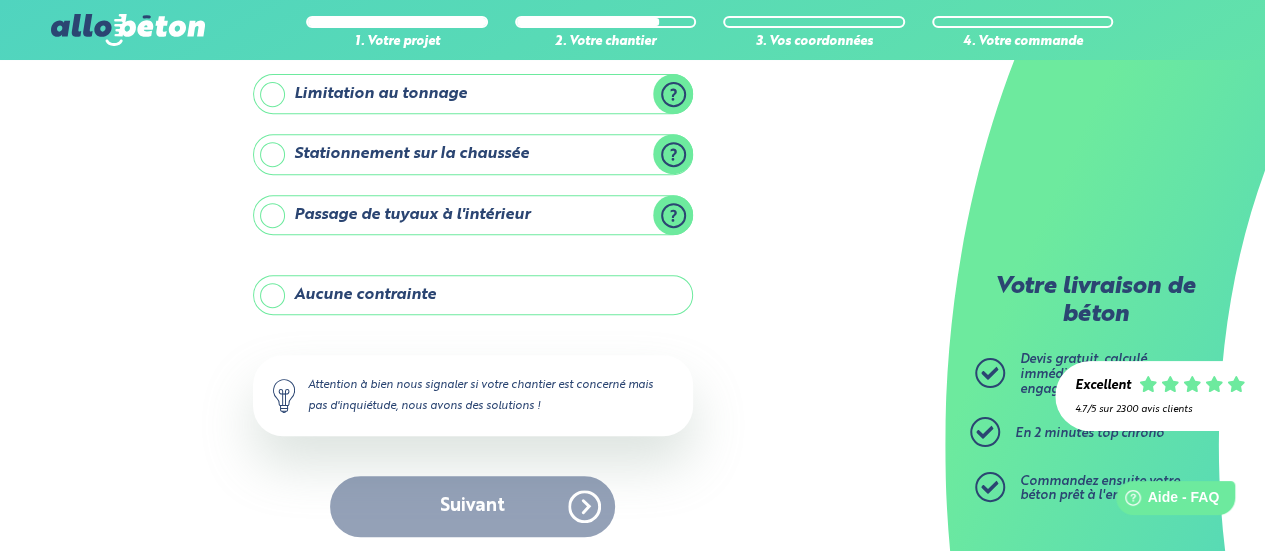 click on "Aucune contrainte" at bounding box center [473, 295] 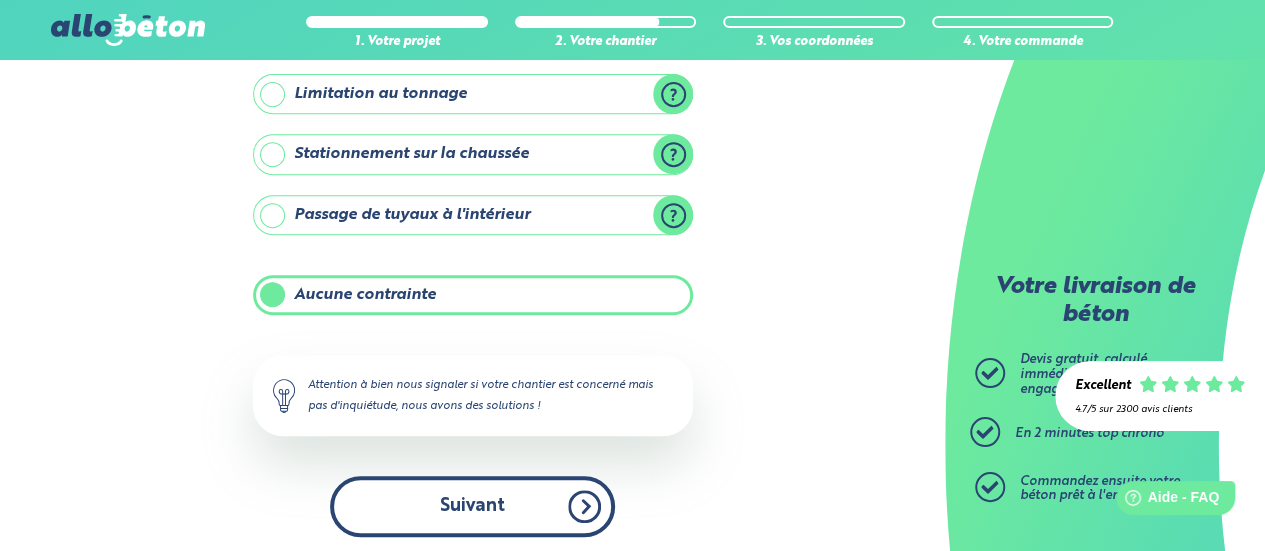 click on "Suivant" at bounding box center (472, 506) 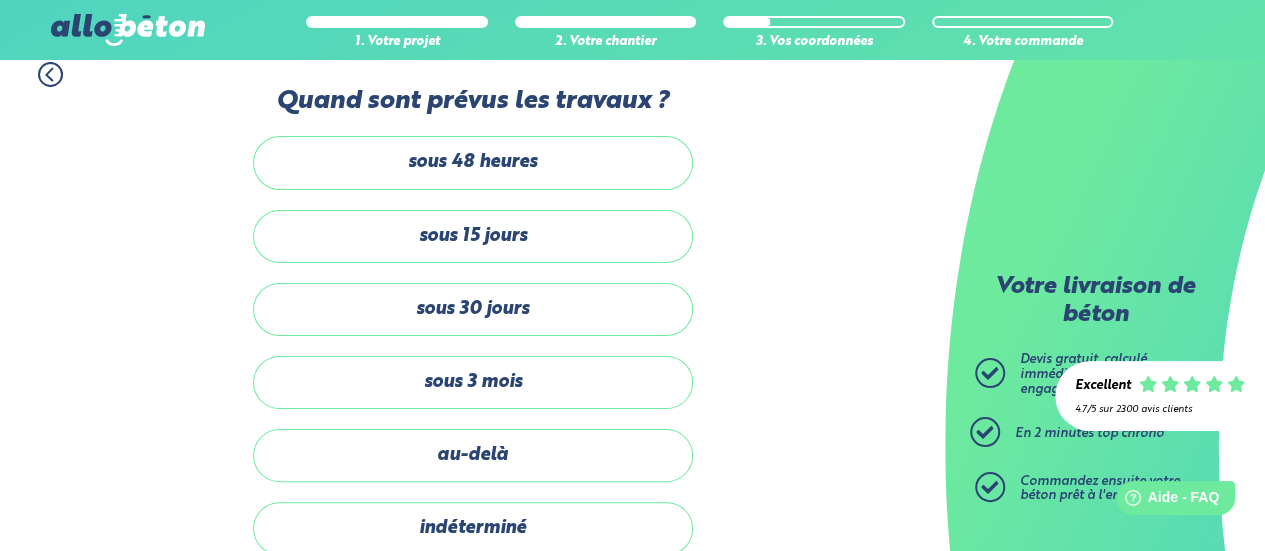 scroll, scrollTop: 0, scrollLeft: 0, axis: both 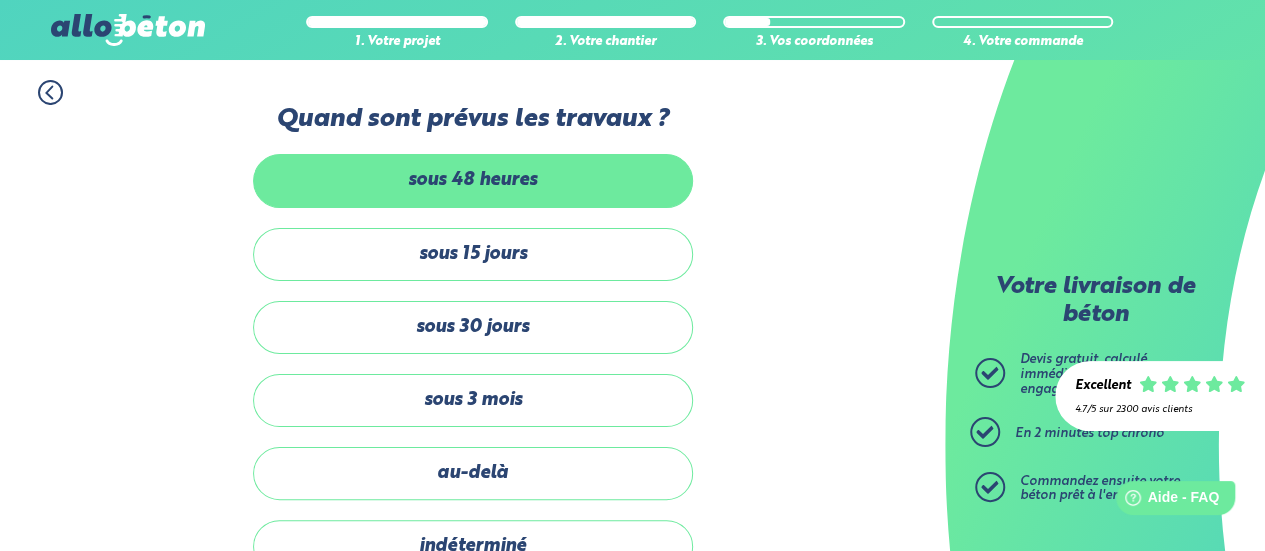 click on "sous 48 heures" at bounding box center [473, 180] 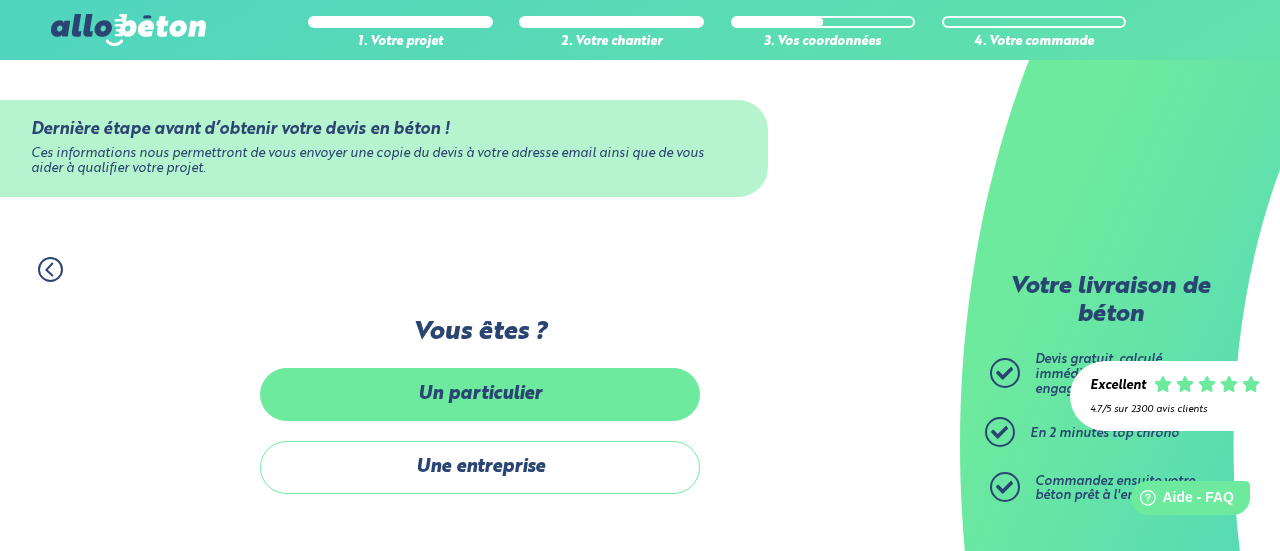 click on "Un particulier" at bounding box center [480, 394] 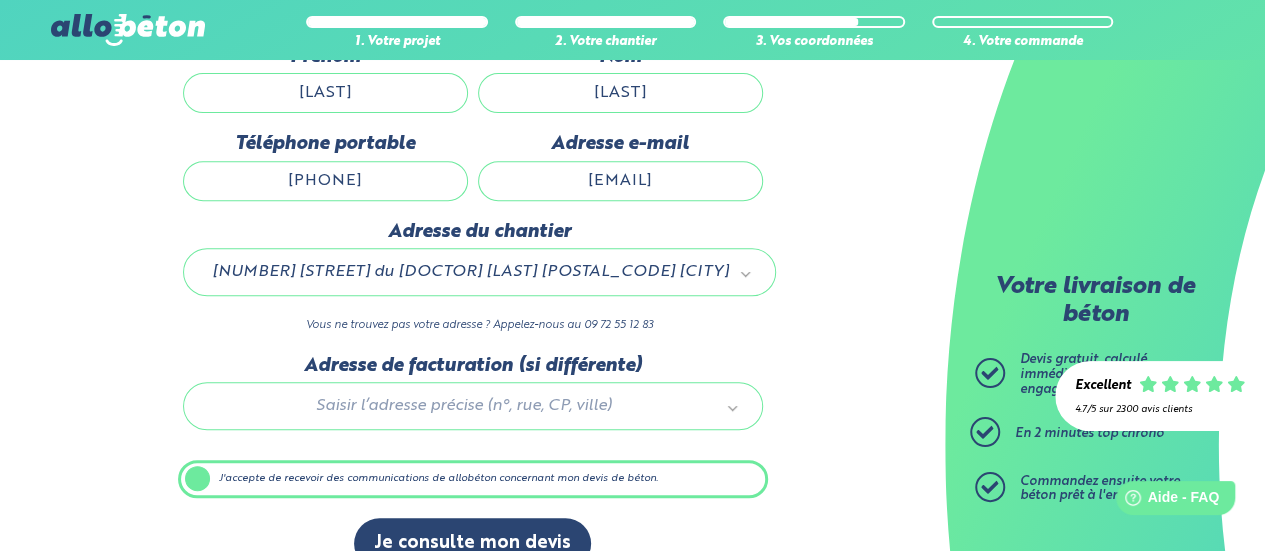 scroll, scrollTop: 356, scrollLeft: 0, axis: vertical 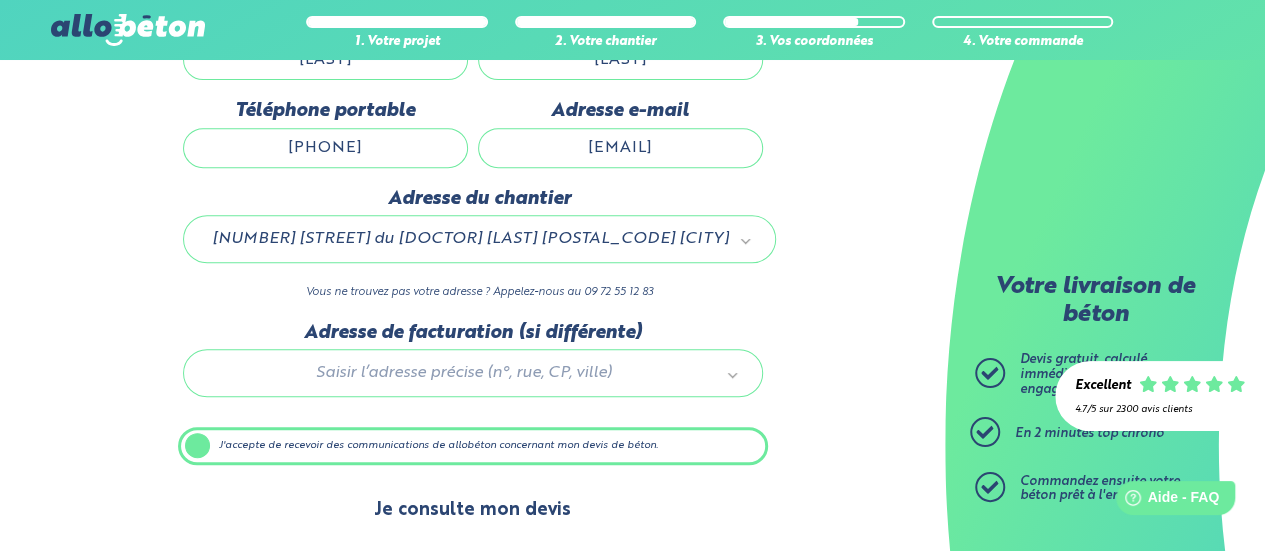 click on "Je consulte mon devis" at bounding box center [472, 510] 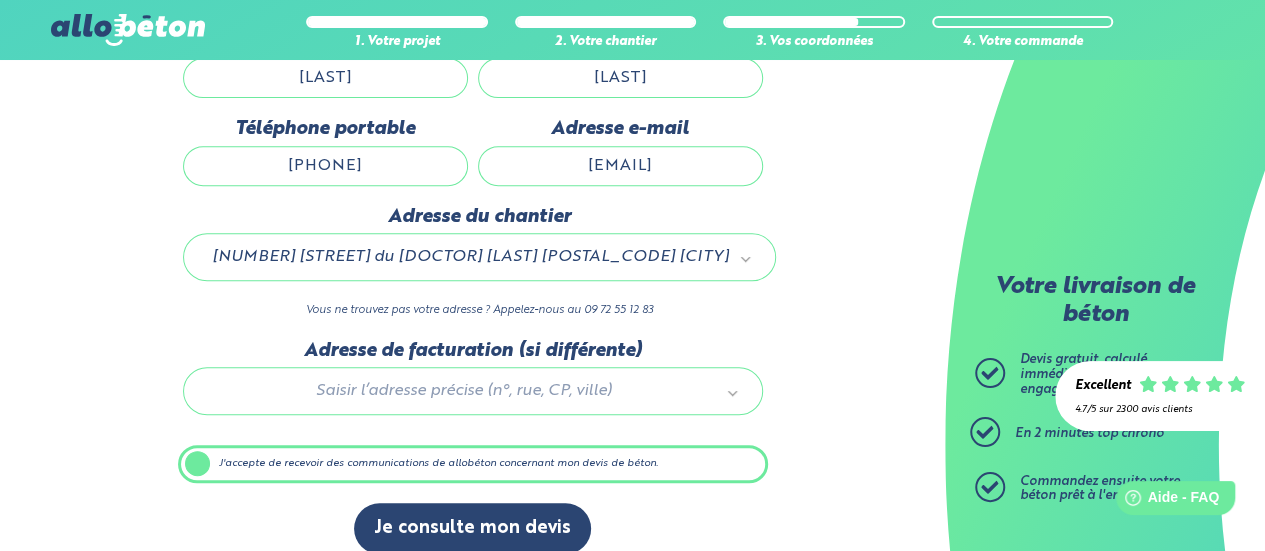 scroll, scrollTop: 356, scrollLeft: 0, axis: vertical 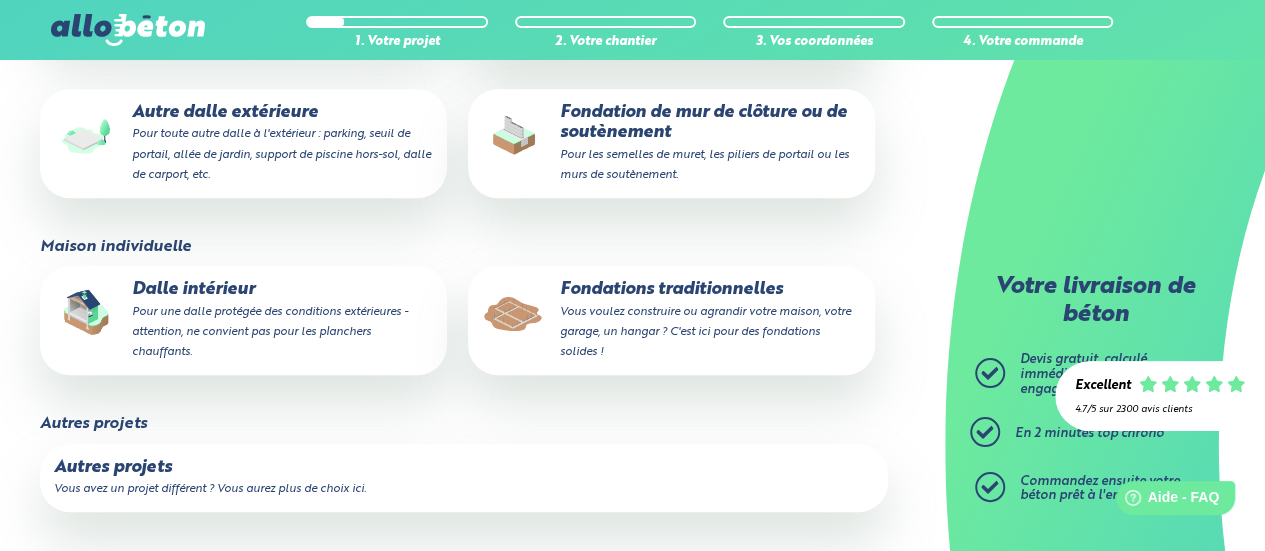 click on "Vous voulez construire ou agrandir votre maison, votre garage, un hangar ? C'est ici pour des fondations solides !" at bounding box center (705, 332) 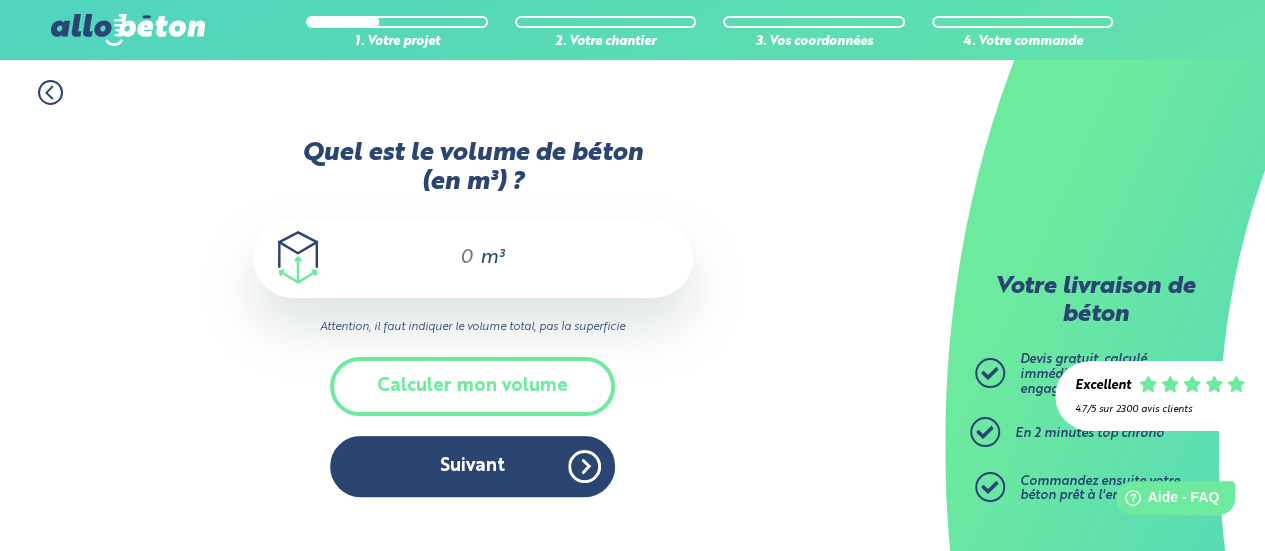 scroll, scrollTop: 0, scrollLeft: 0, axis: both 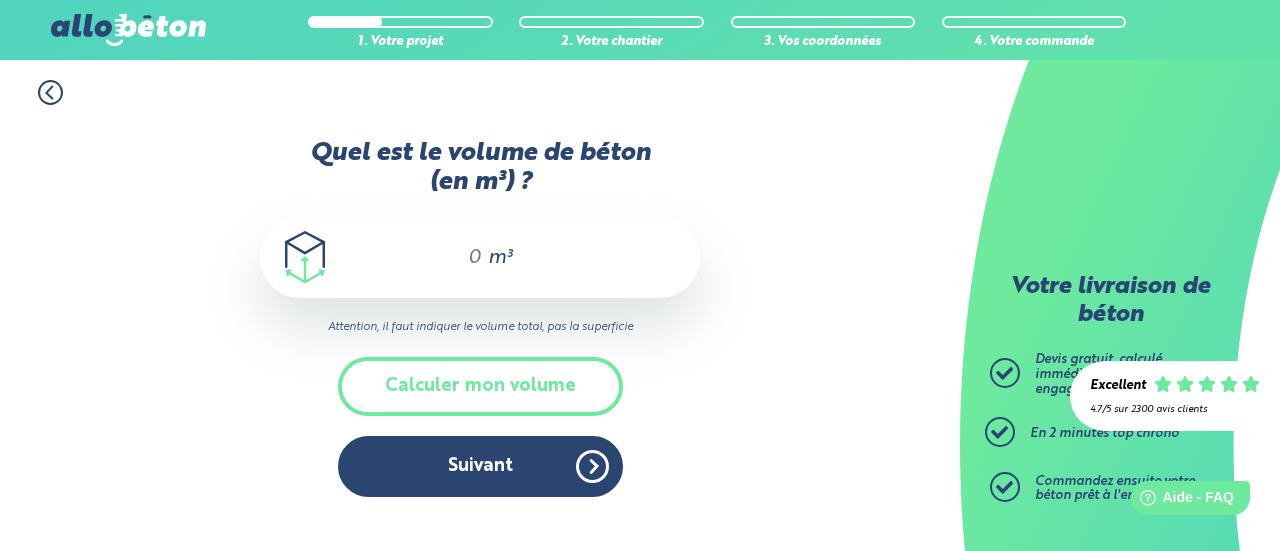 click on "m³" at bounding box center [480, 258] 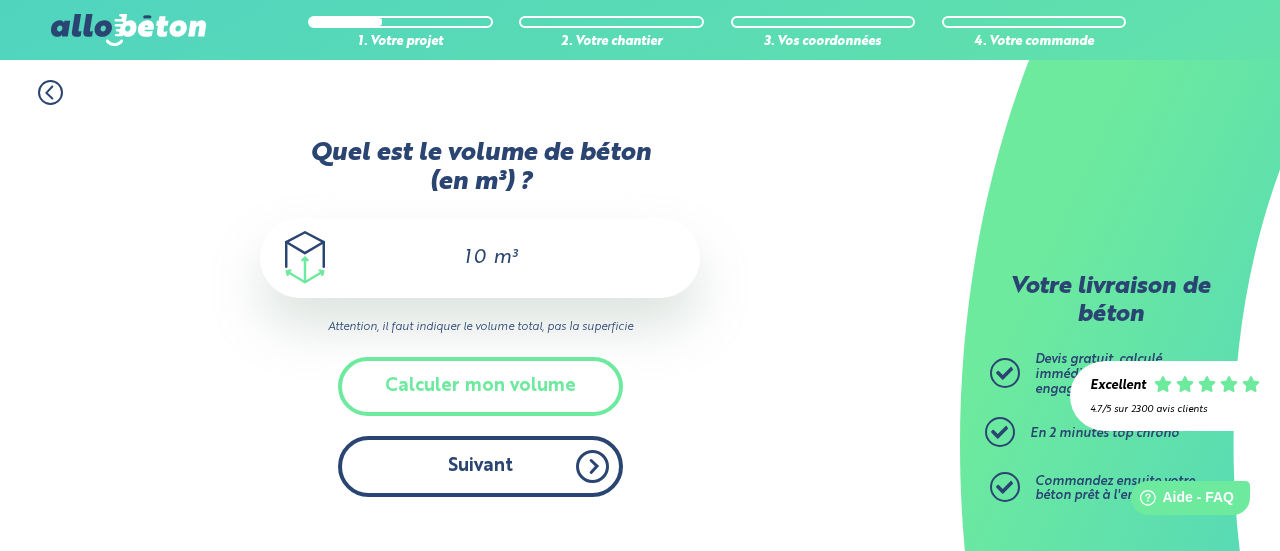 type on "10" 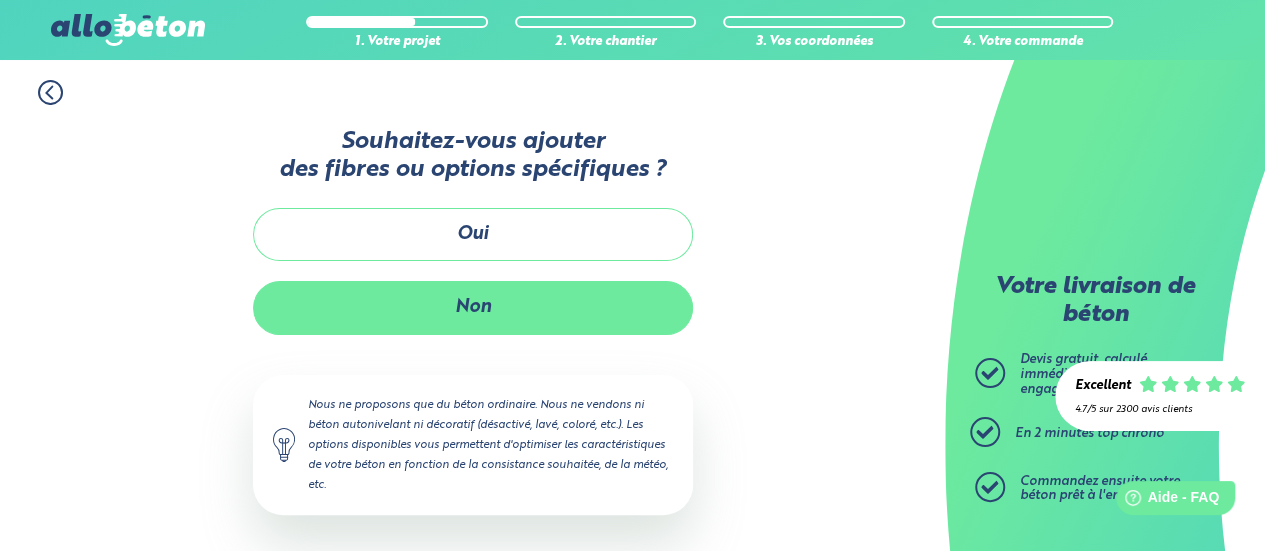 click on "Non" at bounding box center (473, 307) 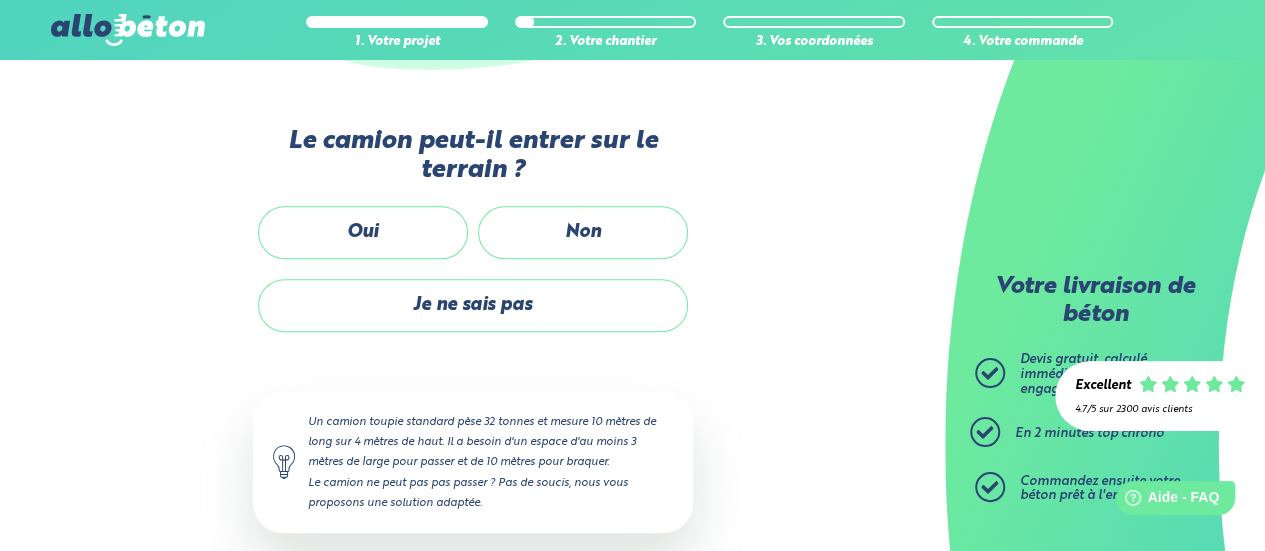 scroll, scrollTop: 500, scrollLeft: 0, axis: vertical 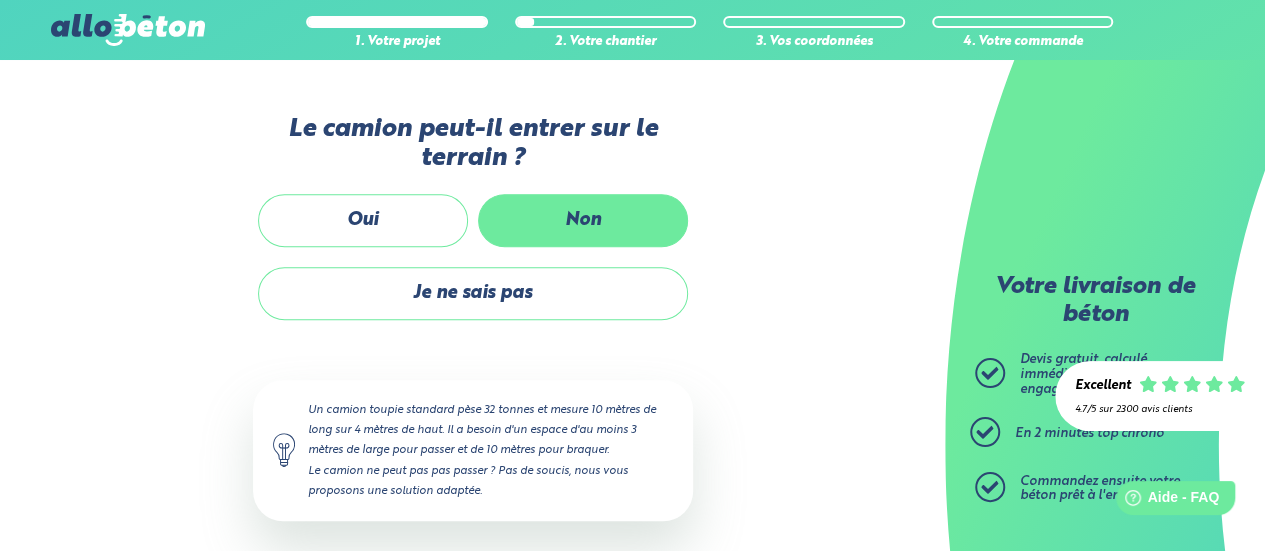 click on "Non" at bounding box center [583, 220] 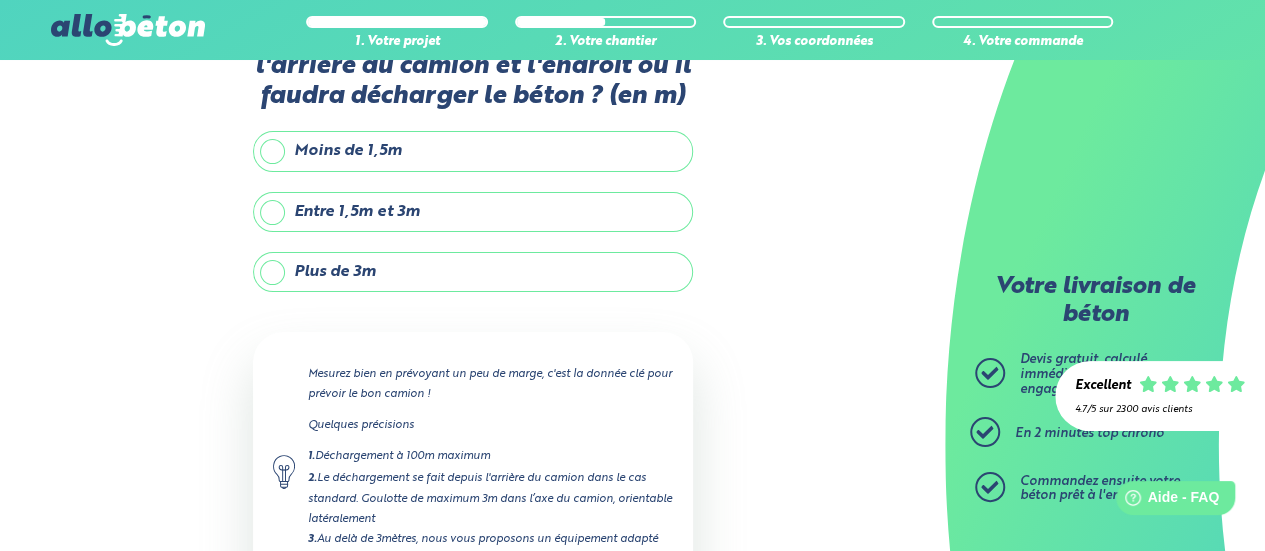 scroll, scrollTop: 57, scrollLeft: 0, axis: vertical 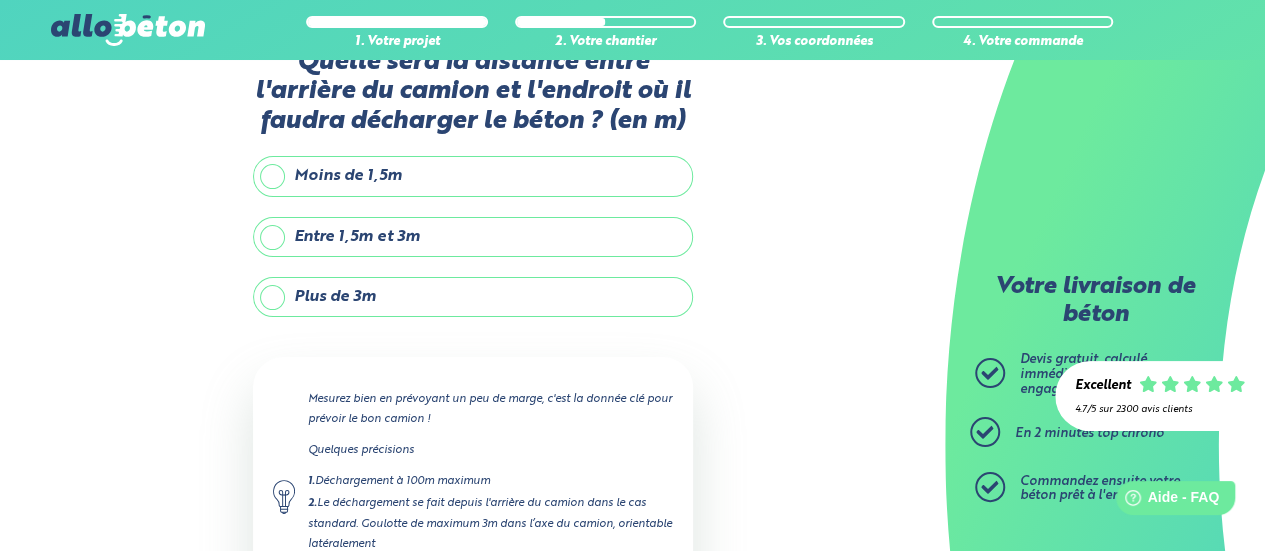 click on "Entre 1,5m et 3m" at bounding box center [473, 237] 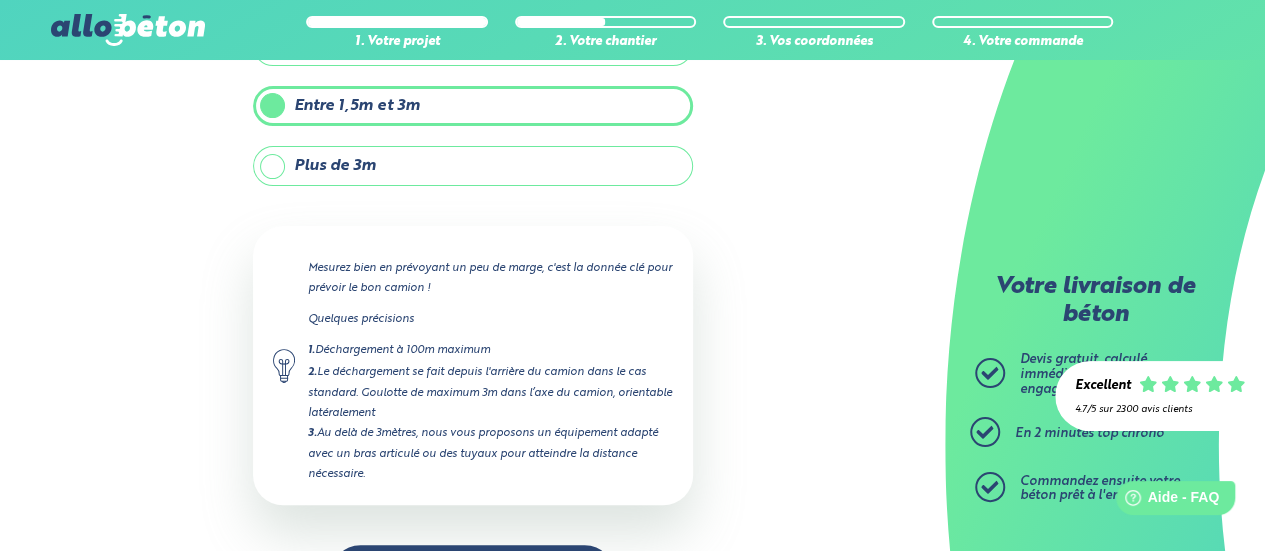 scroll, scrollTop: 257, scrollLeft: 0, axis: vertical 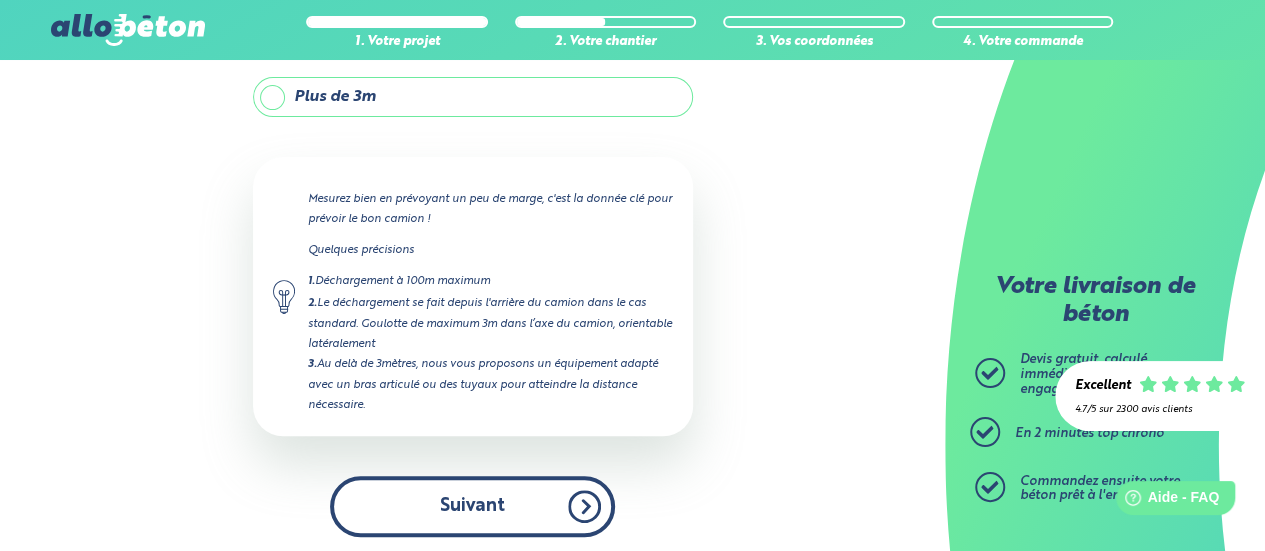 click on "Suivant" at bounding box center [472, 506] 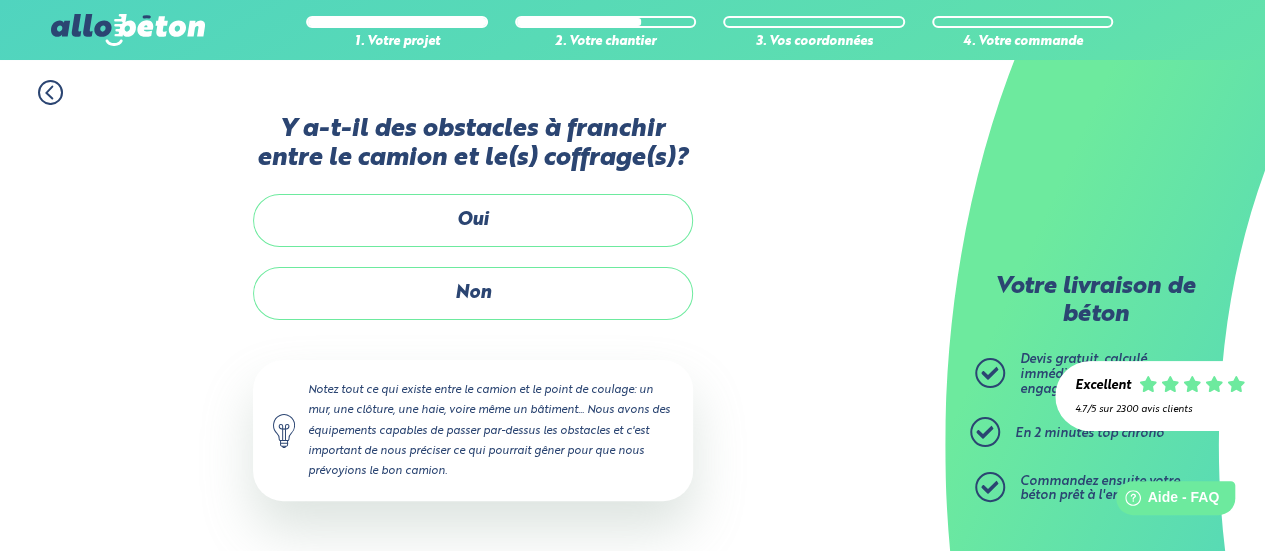 scroll, scrollTop: 0, scrollLeft: 0, axis: both 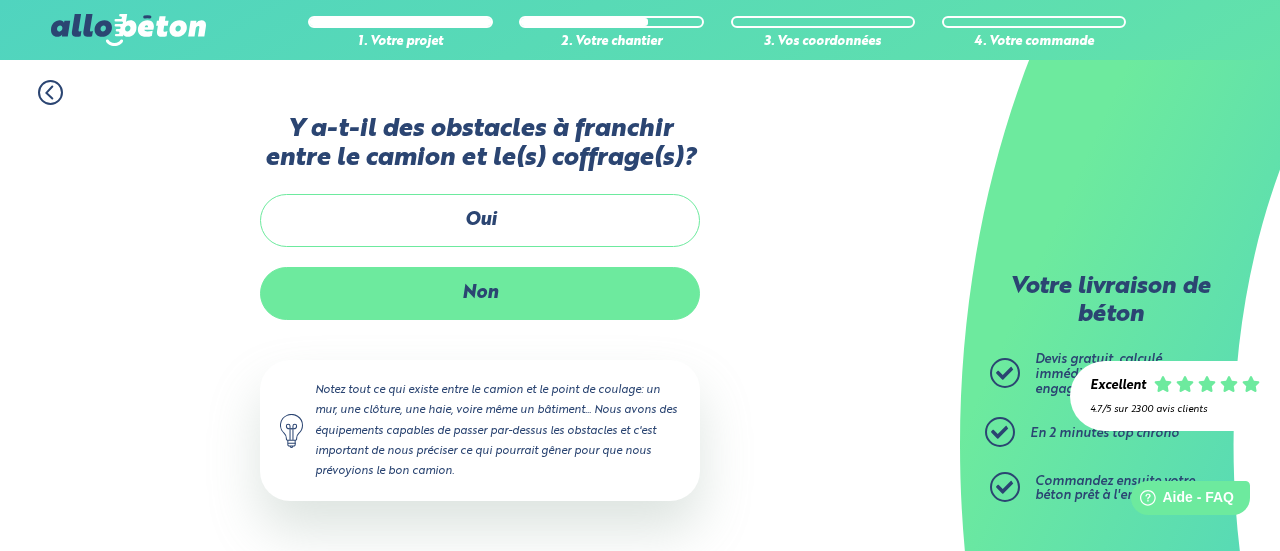 click on "Non" at bounding box center [480, 293] 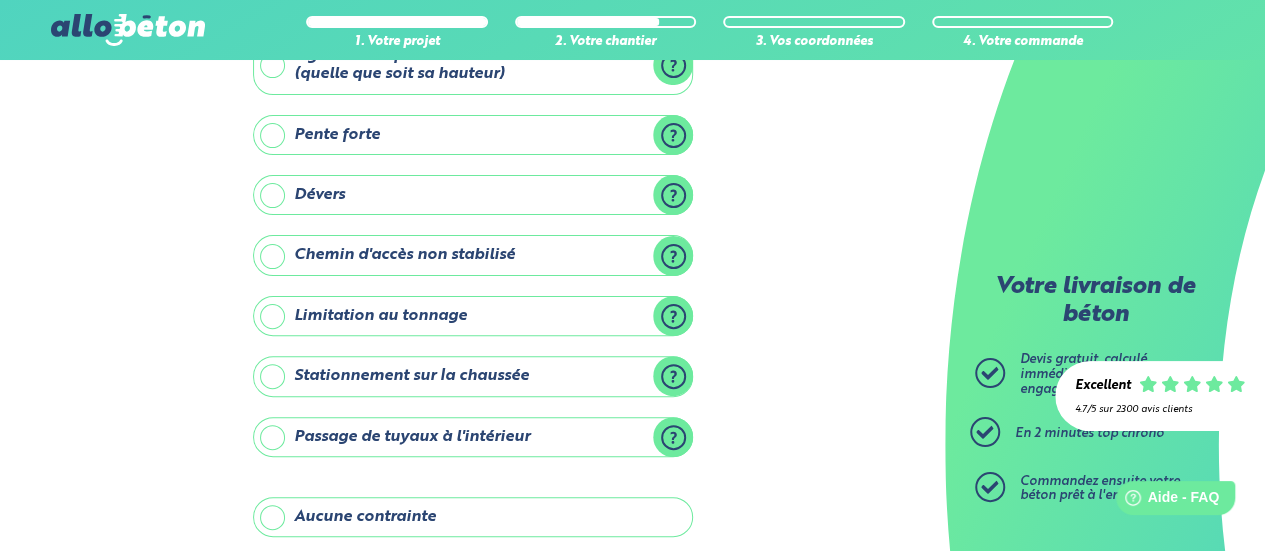 scroll, scrollTop: 300, scrollLeft: 0, axis: vertical 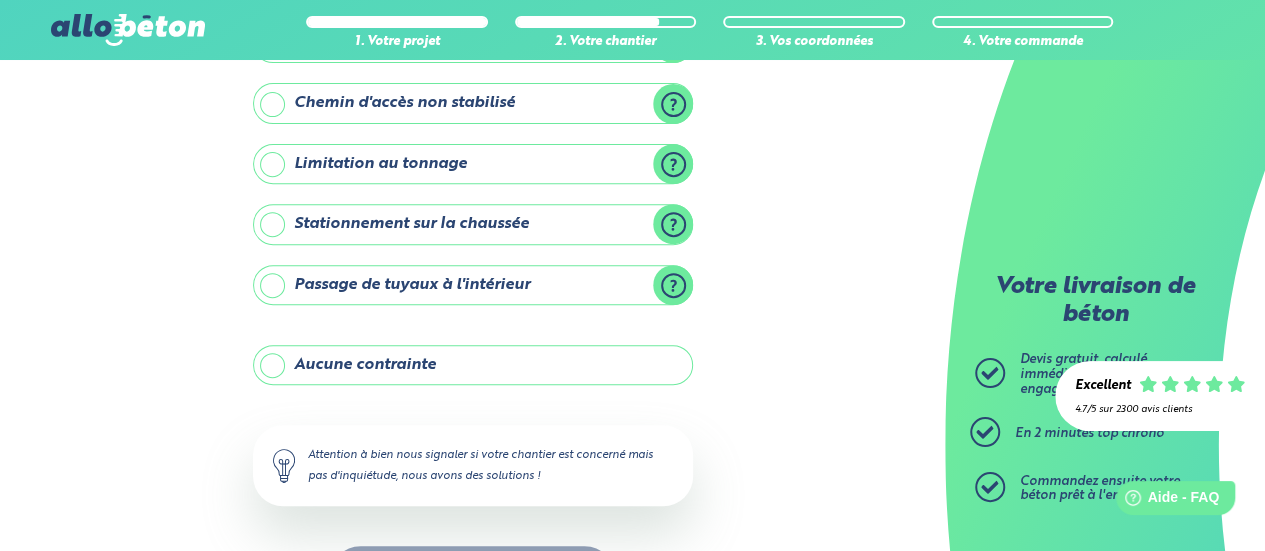 click on "Aucune contrainte" at bounding box center [473, 365] 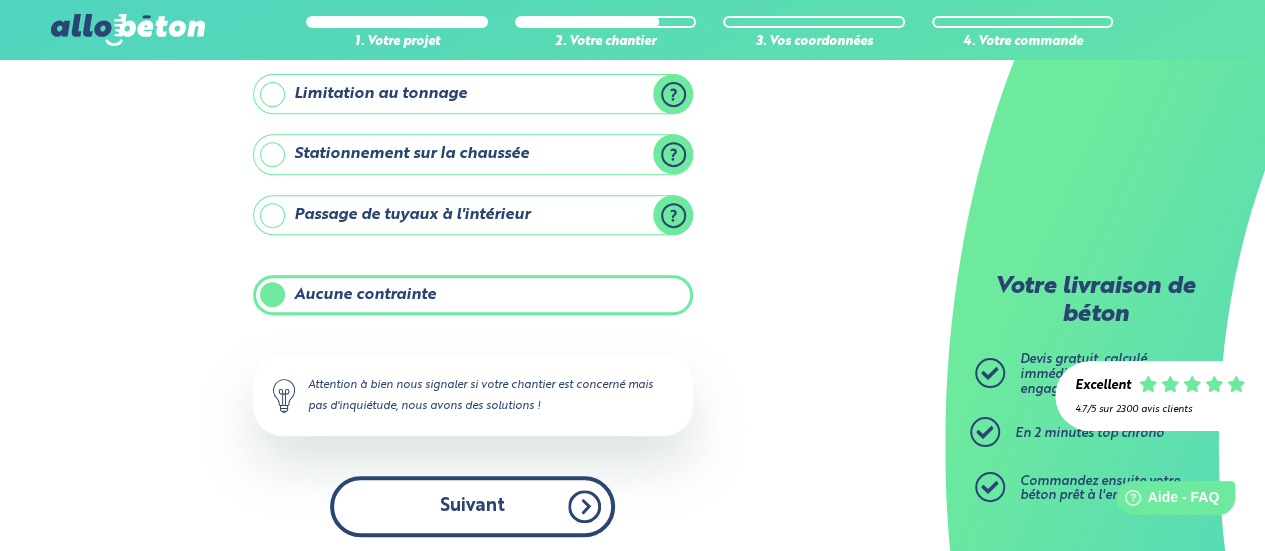 click on "Suivant" at bounding box center [472, 506] 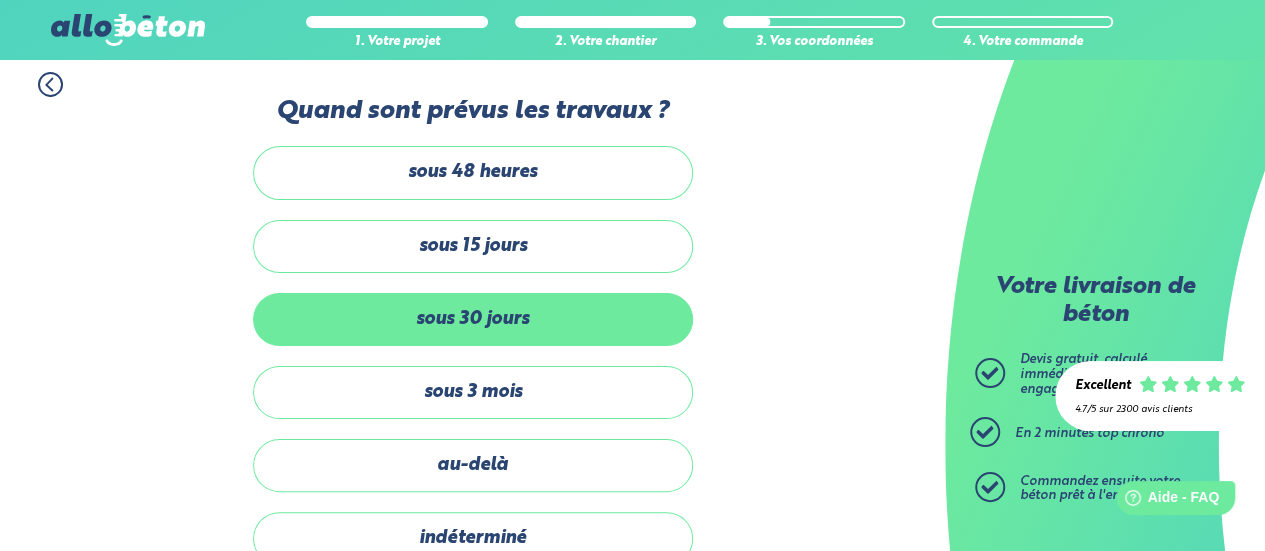 scroll, scrollTop: 0, scrollLeft: 0, axis: both 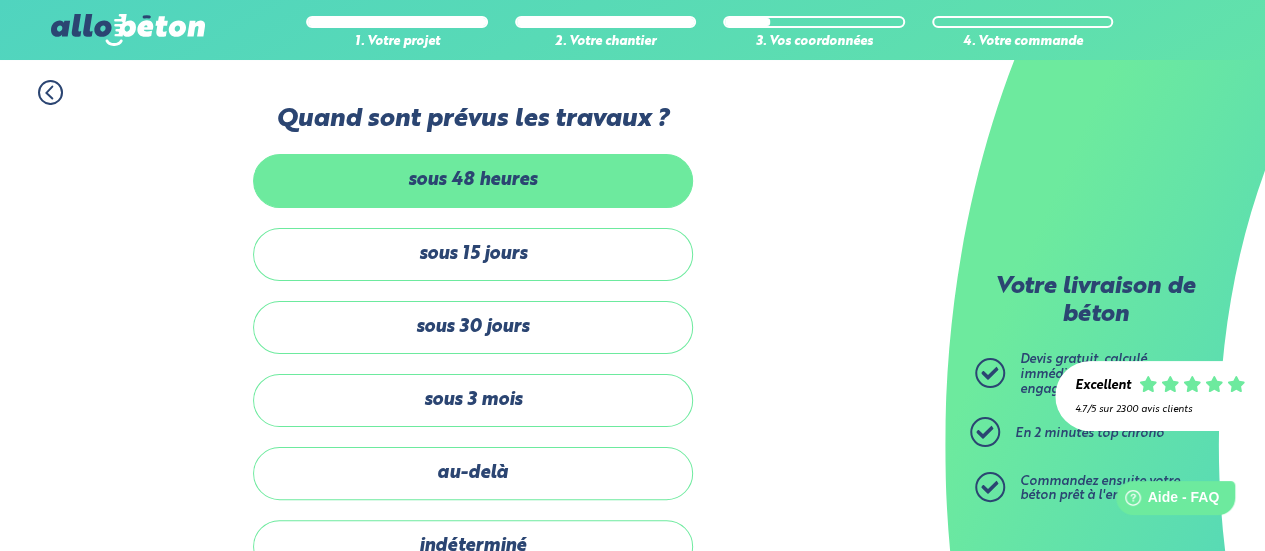 click on "sous 48 heures" at bounding box center [473, 180] 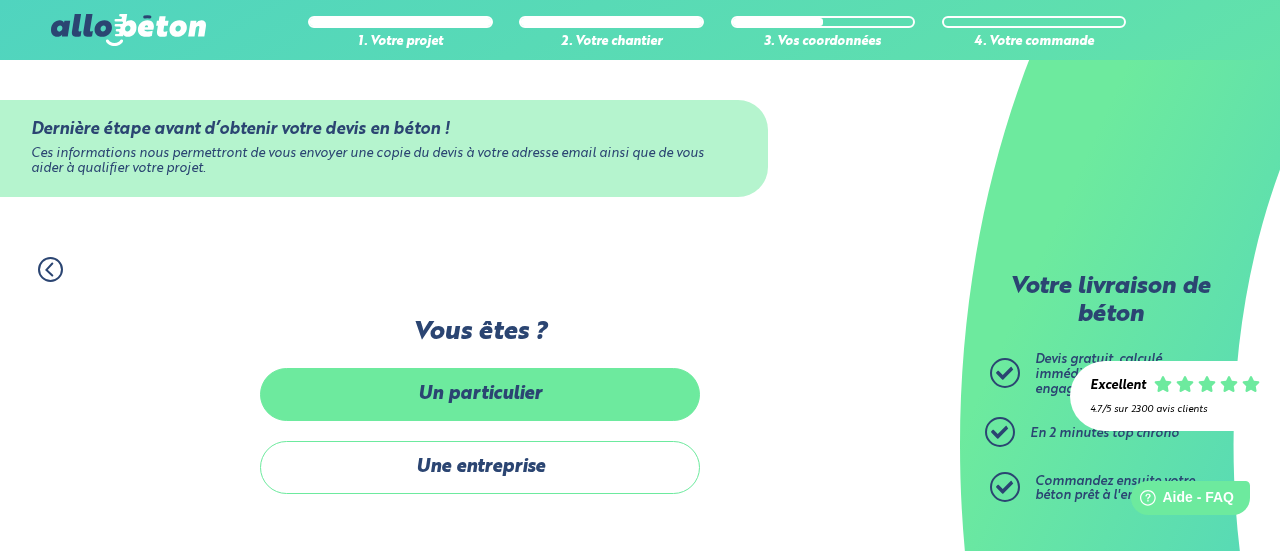 click on "Un particulier" at bounding box center [480, 394] 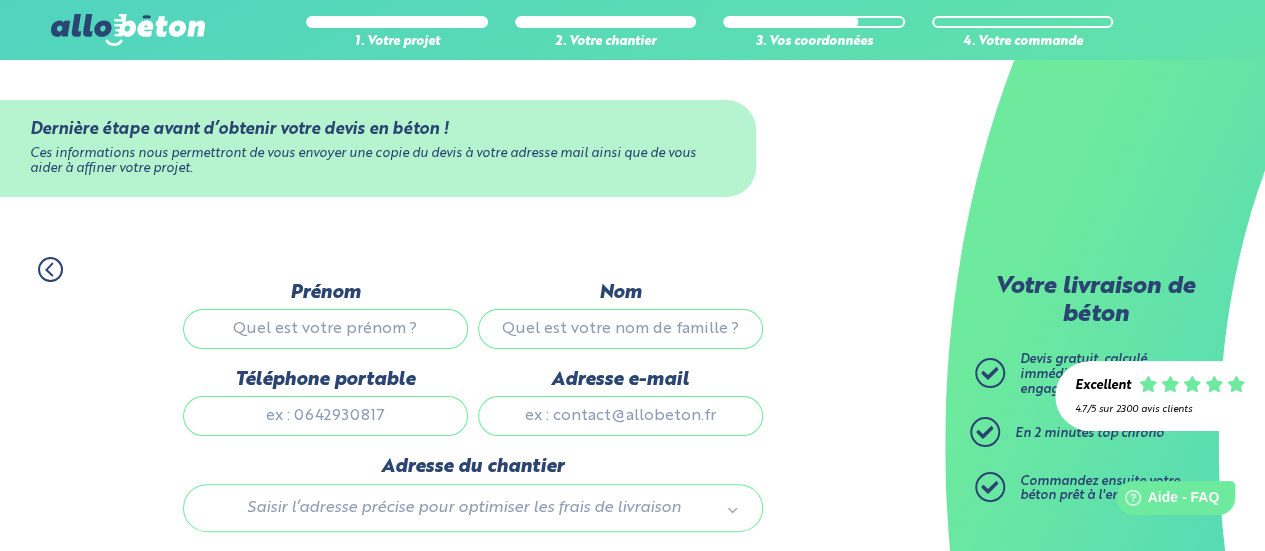 click on "Prénom" at bounding box center [325, 329] 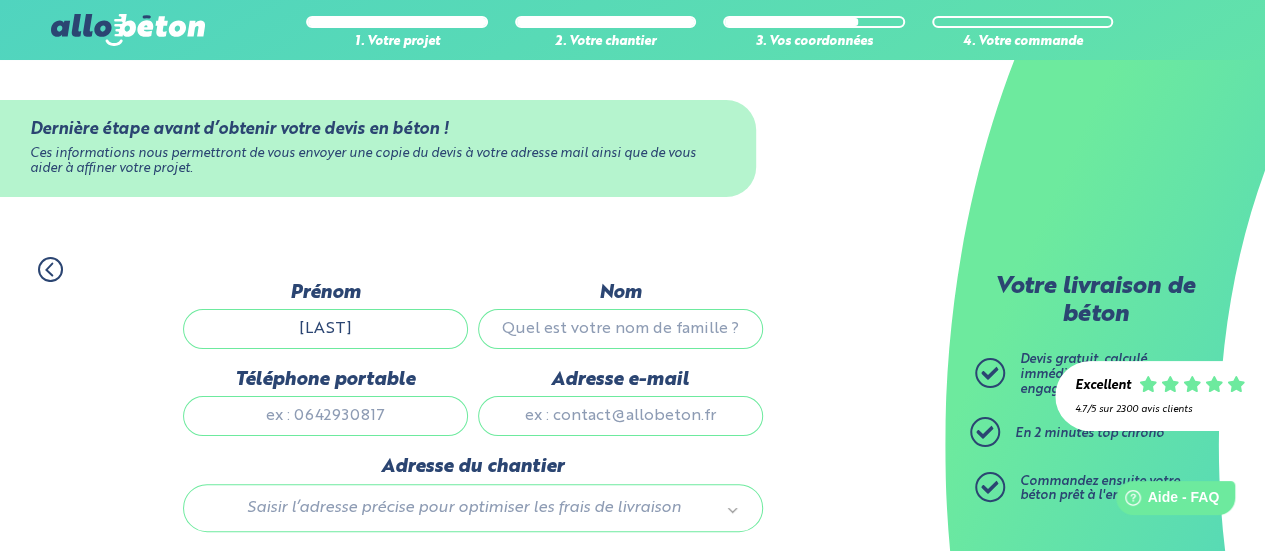 type on "[LAST]" 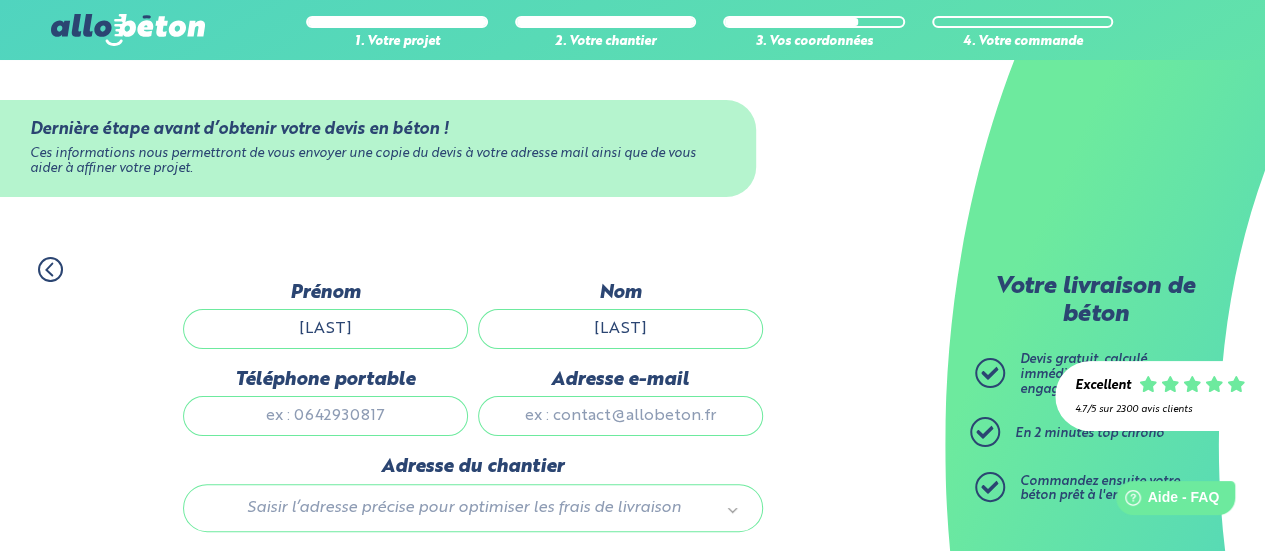 type on "[PHONE]" 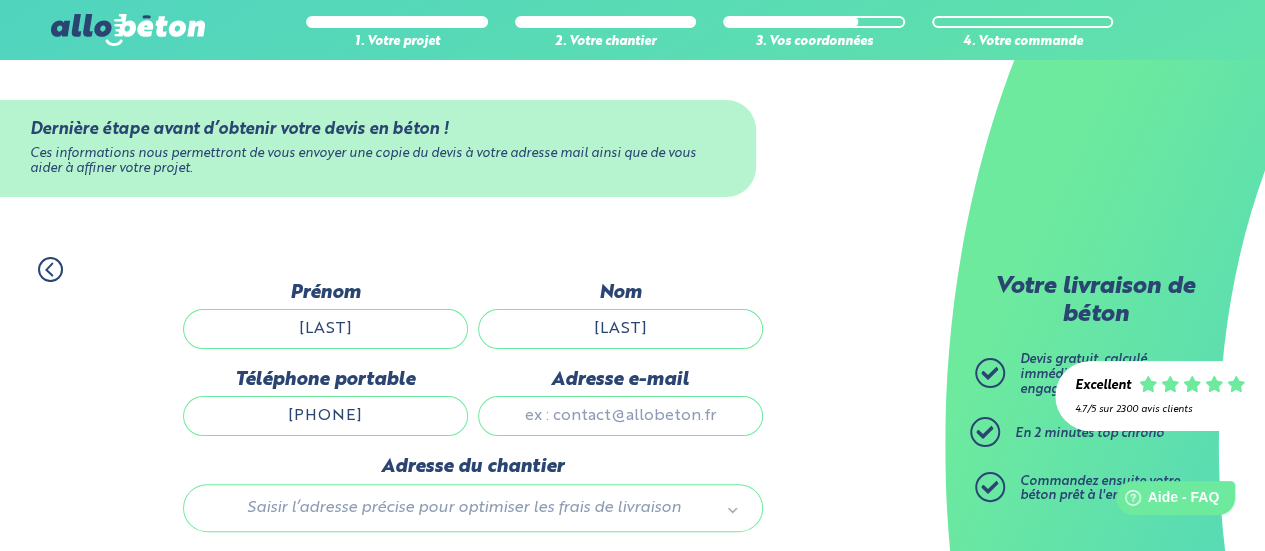 type on "[EMAIL]" 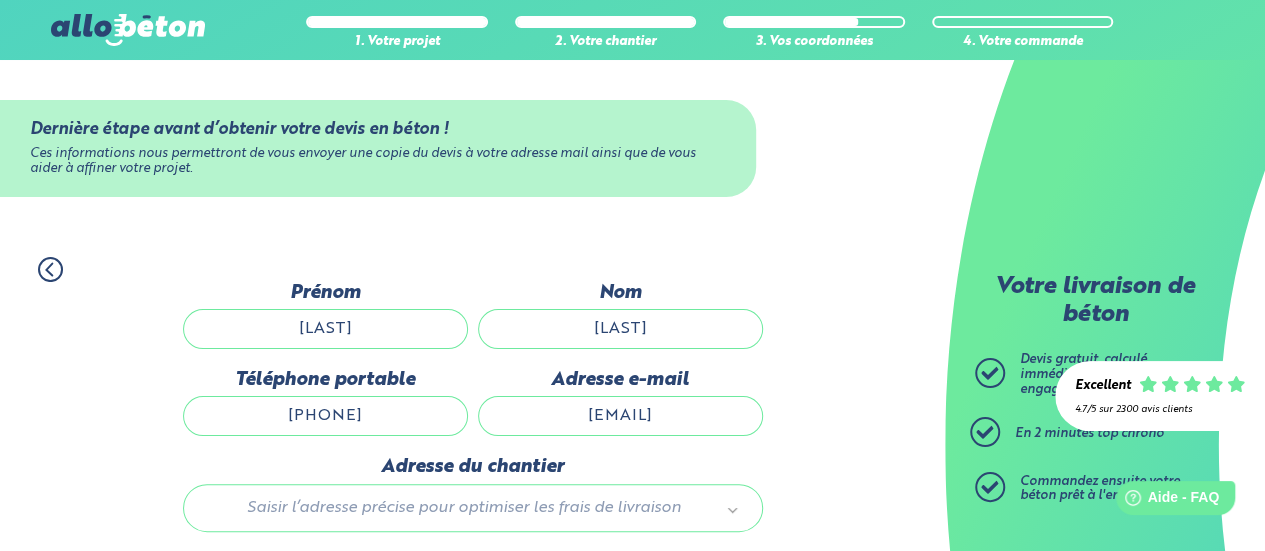 type 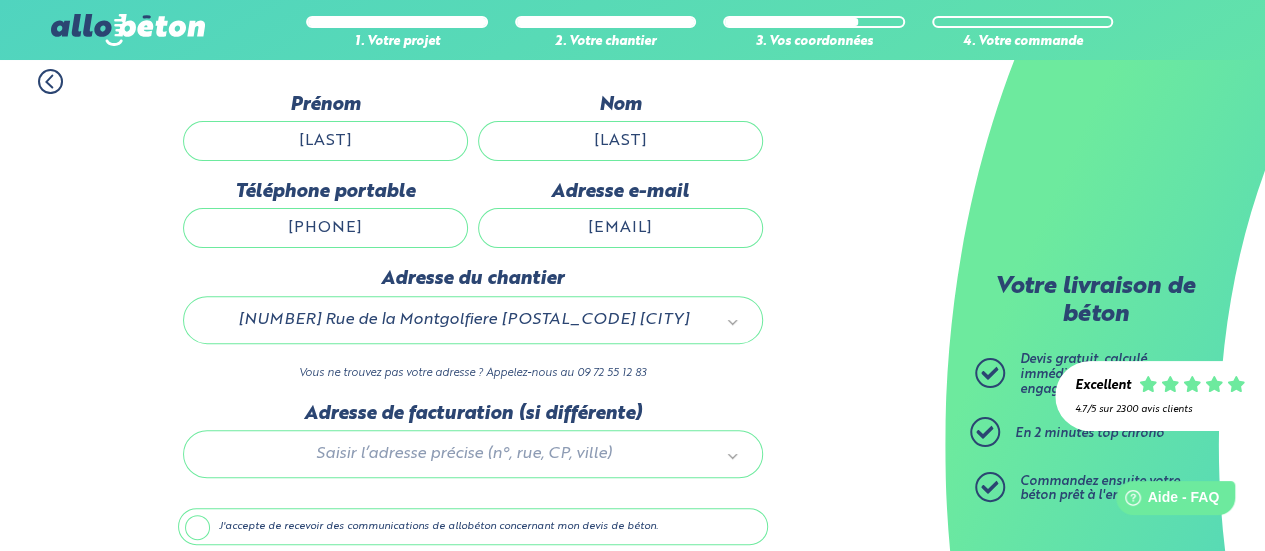 scroll, scrollTop: 170, scrollLeft: 0, axis: vertical 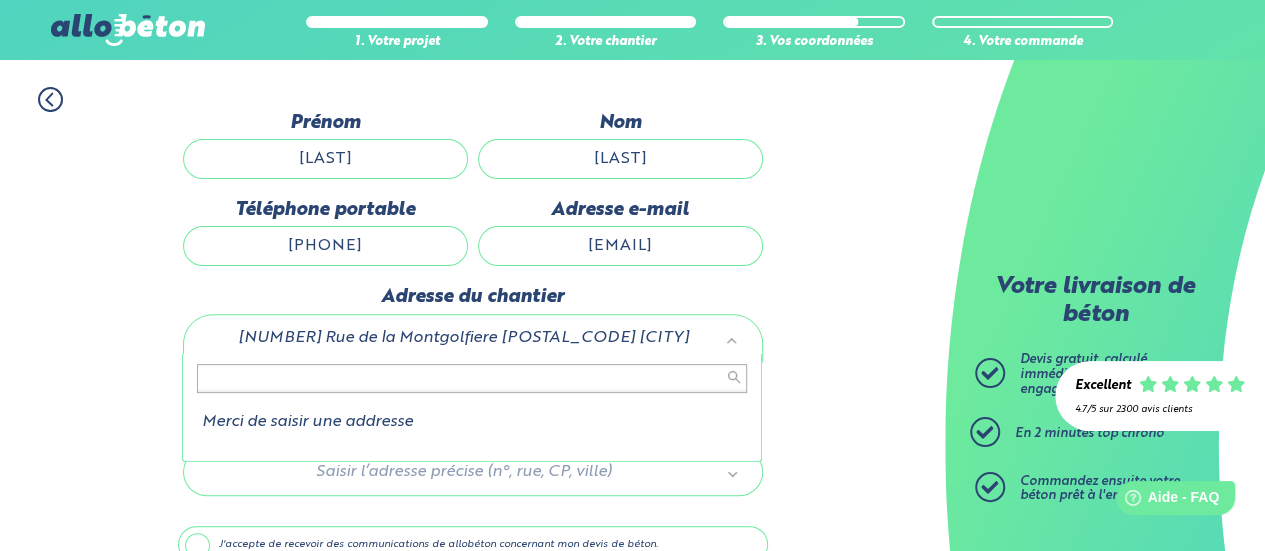 drag, startPoint x: 681, startPoint y: 337, endPoint x: 302, endPoint y: 346, distance: 379.10684 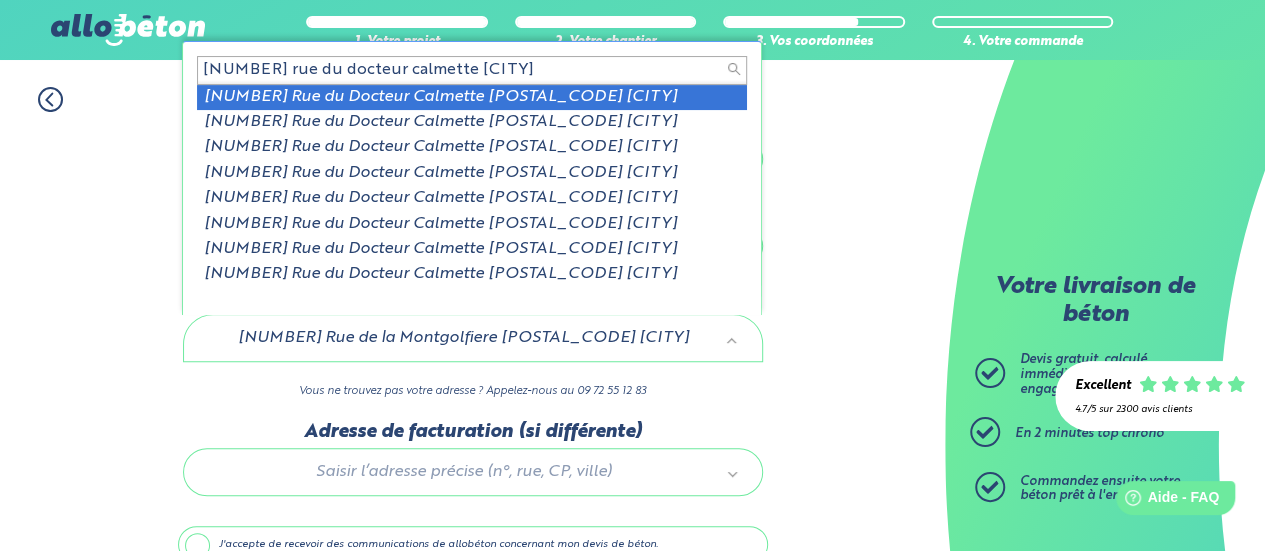 type on "[NUMBER] rue du docteur calmette [CITY]" 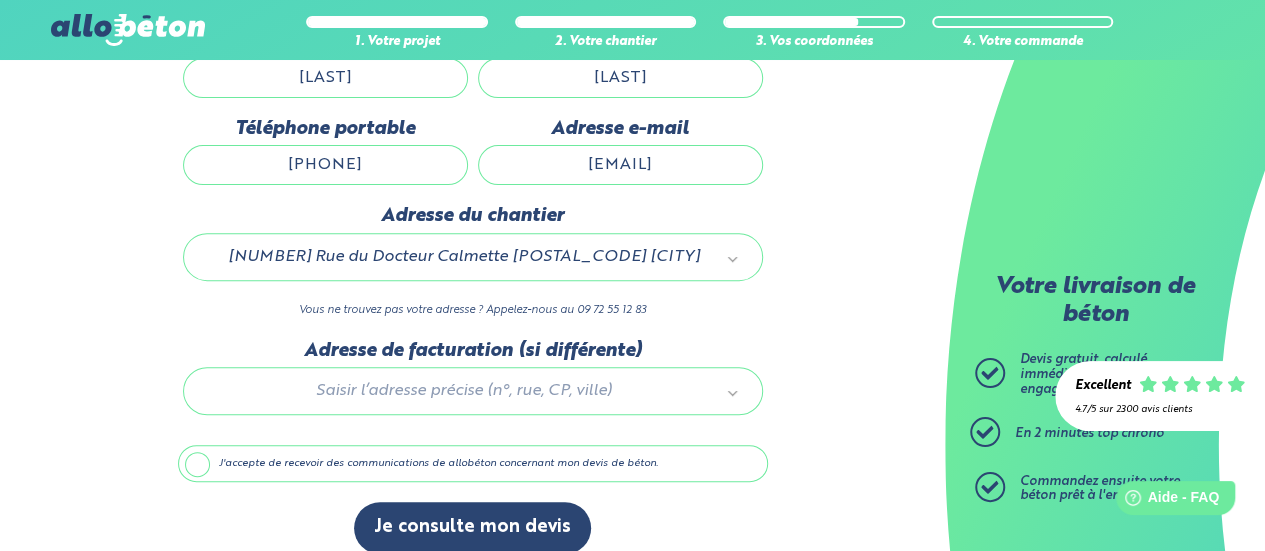 scroll, scrollTop: 270, scrollLeft: 0, axis: vertical 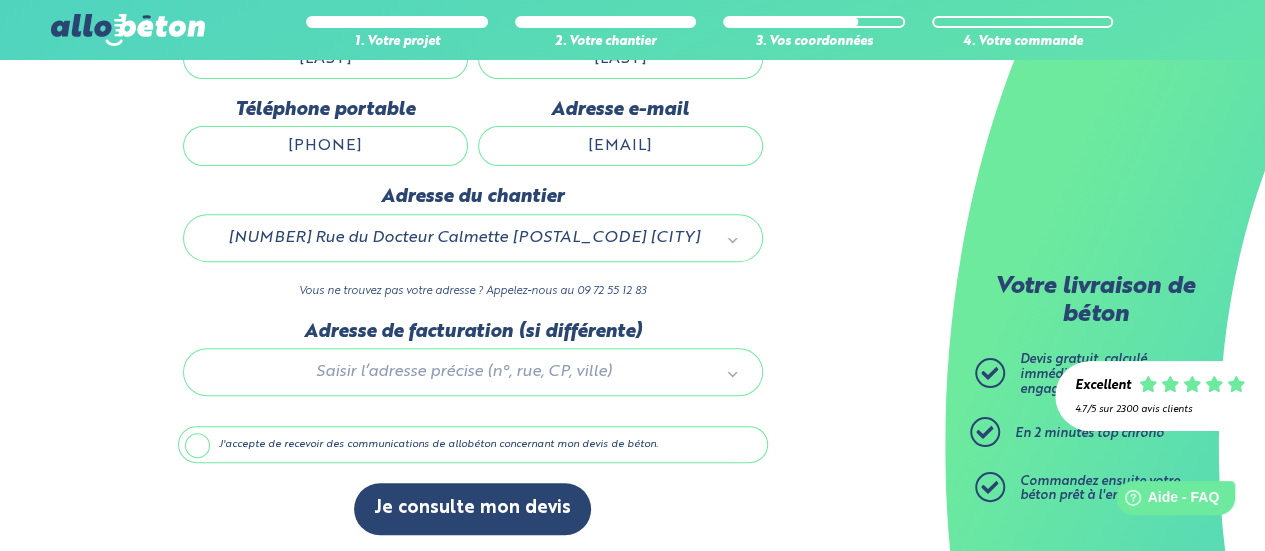 click on "J'accepte de recevoir des communications de allobéton concernant mon devis de béton." at bounding box center (473, 445) 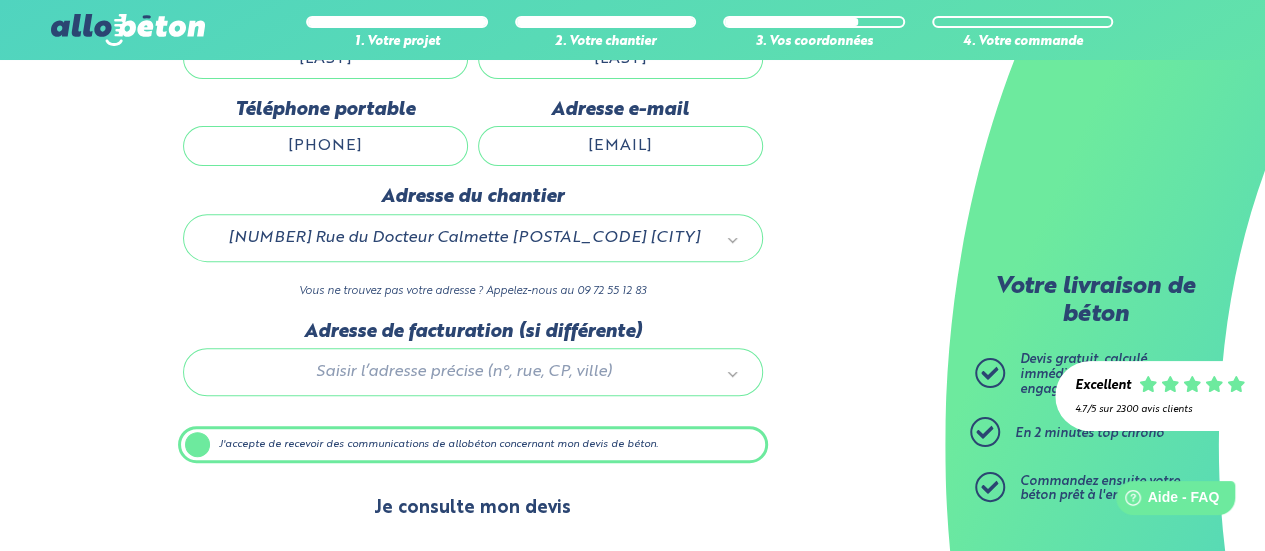 click on "Je consulte mon devis" at bounding box center [472, 508] 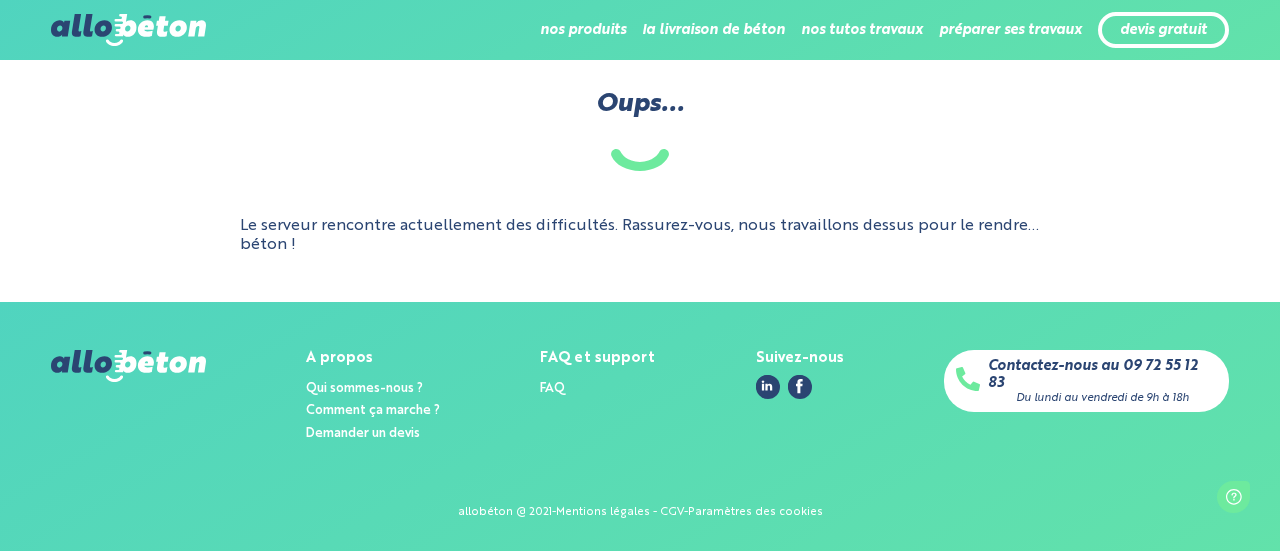 scroll, scrollTop: 0, scrollLeft: 0, axis: both 